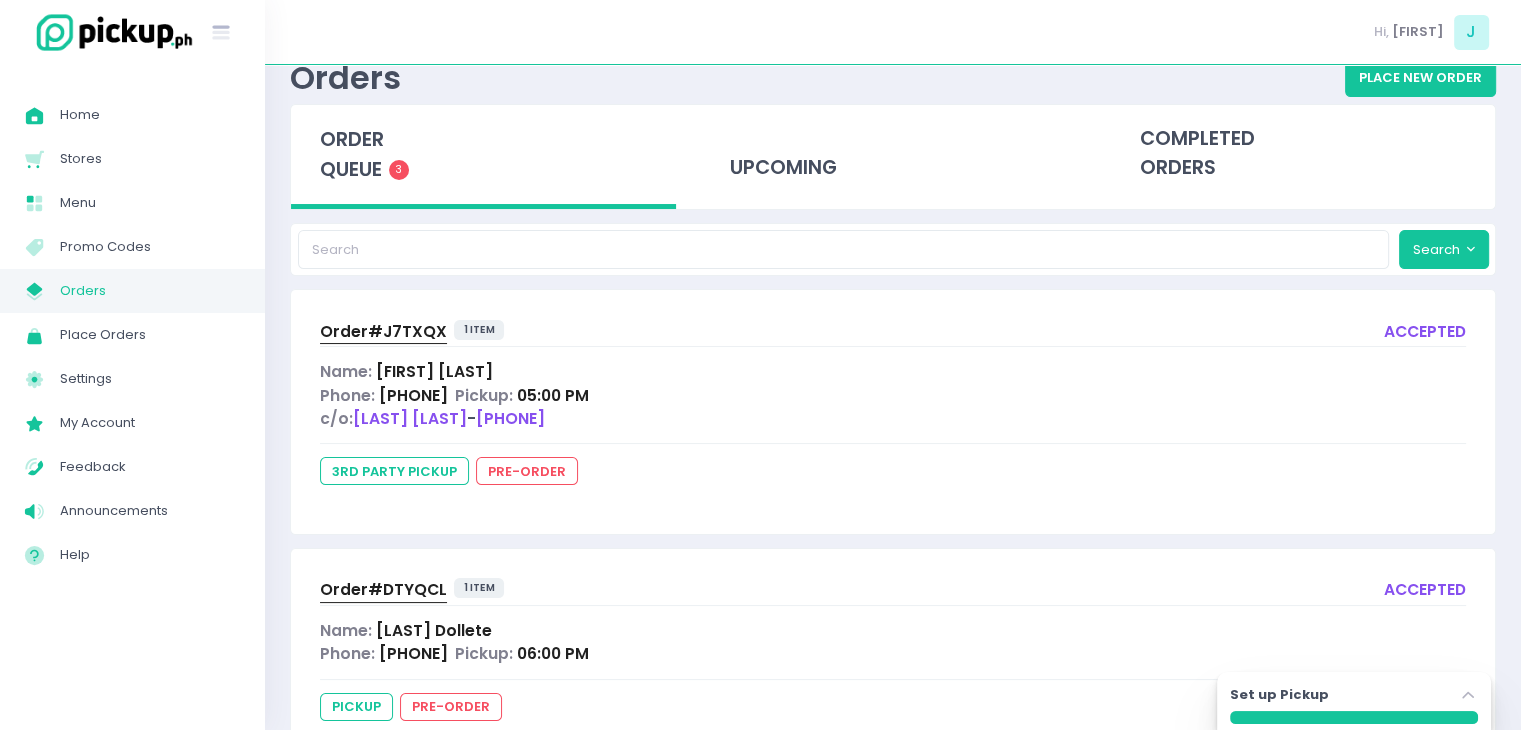 scroll, scrollTop: 0, scrollLeft: 0, axis: both 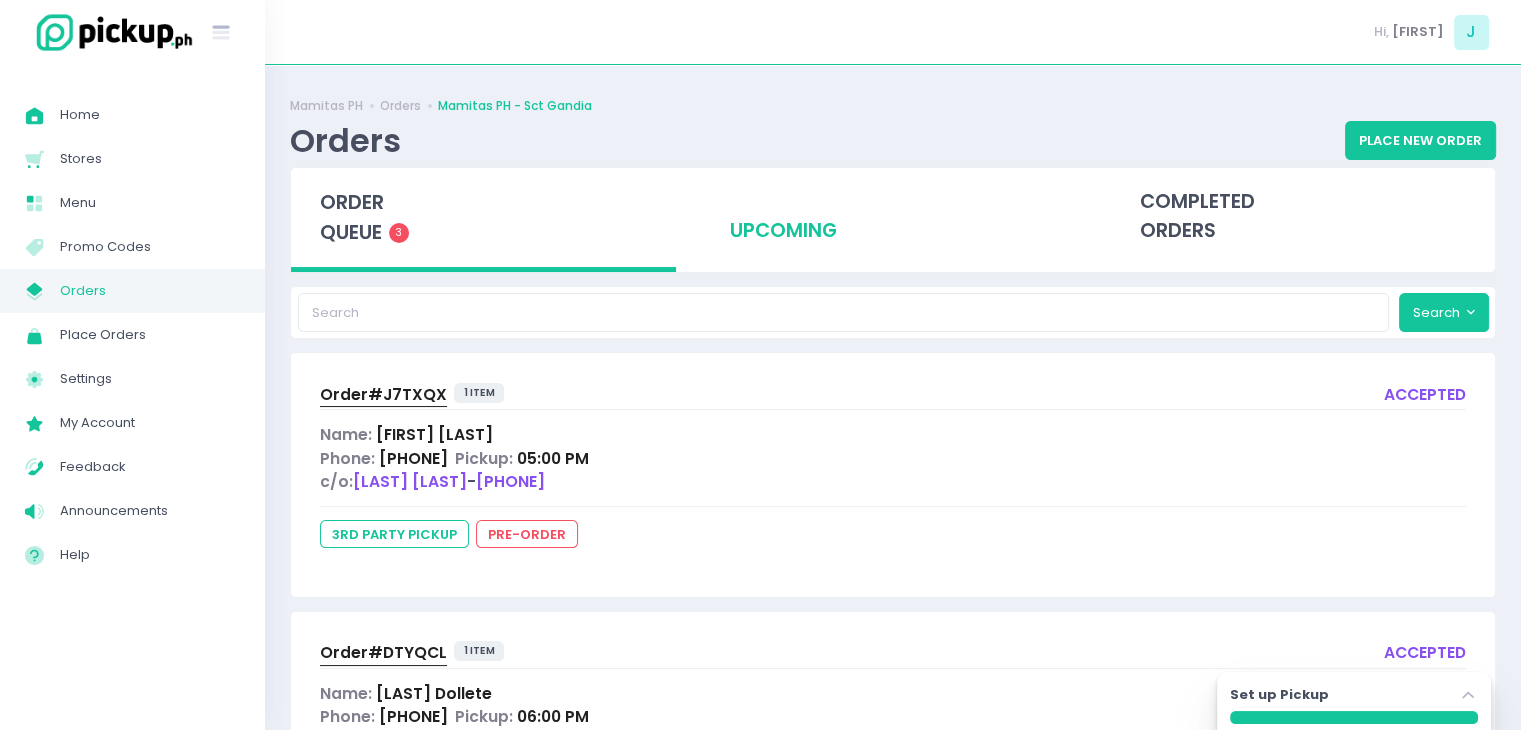 click on "upcoming" at bounding box center [893, 217] 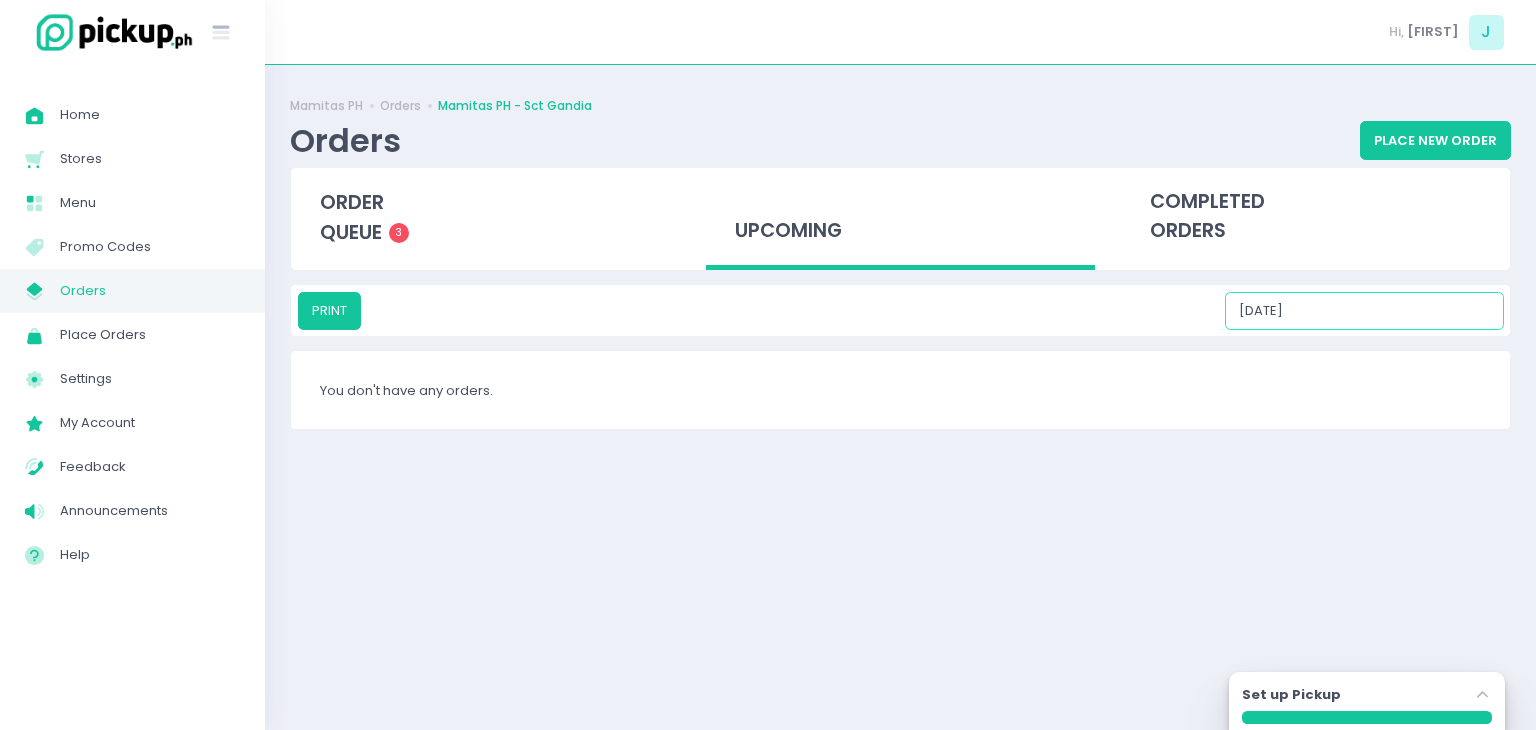 click on "[DATE]" at bounding box center (1364, 311) 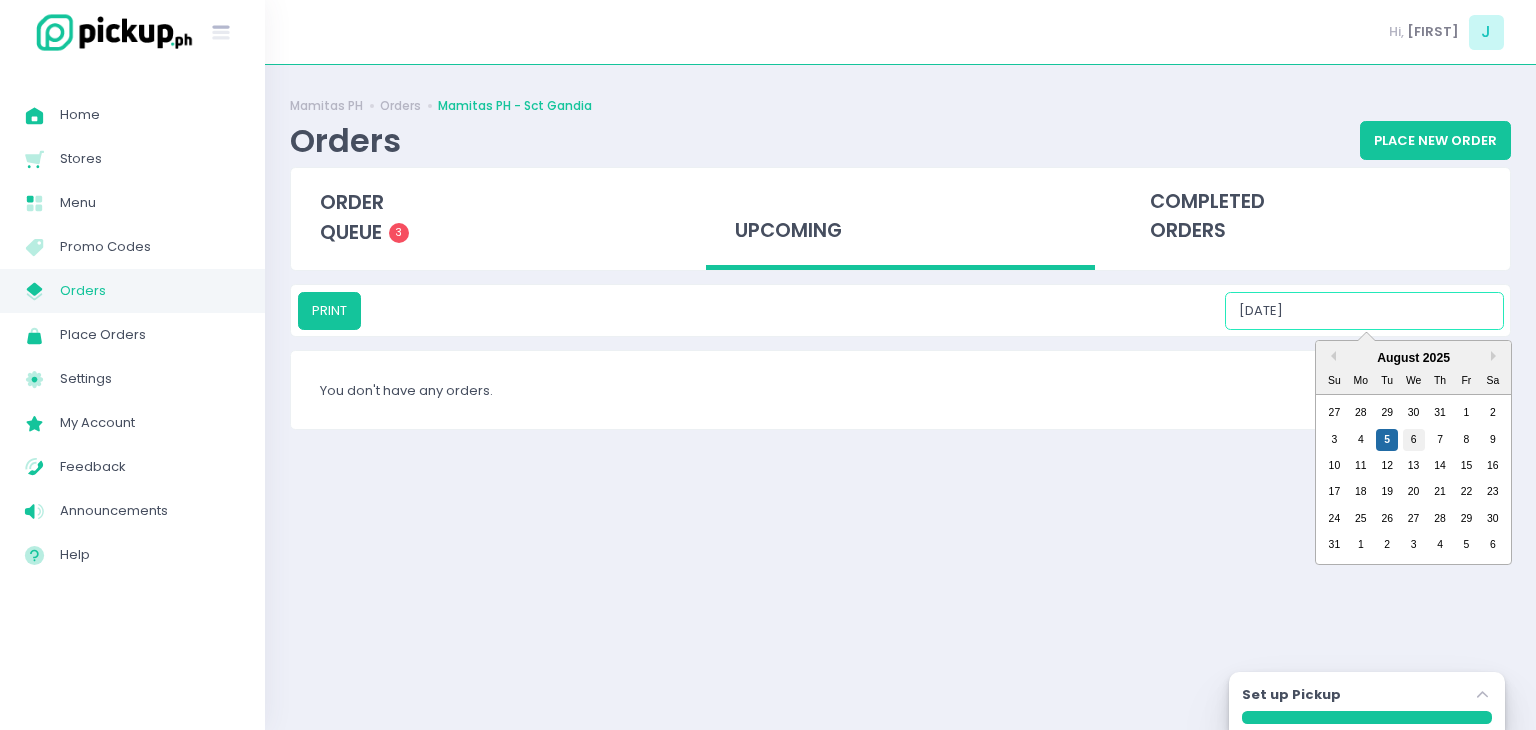 click on "6" at bounding box center [1414, 440] 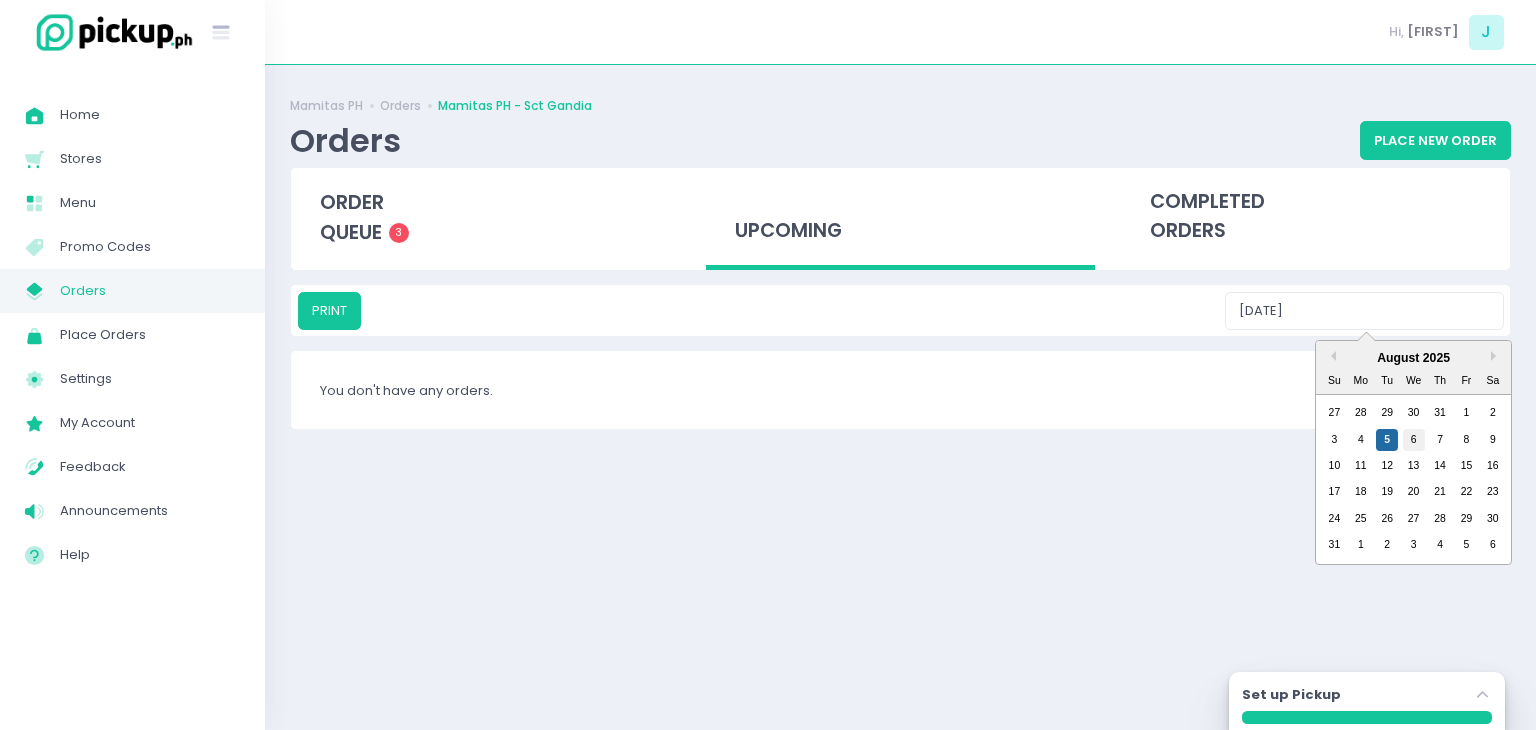type on "08/06/2025" 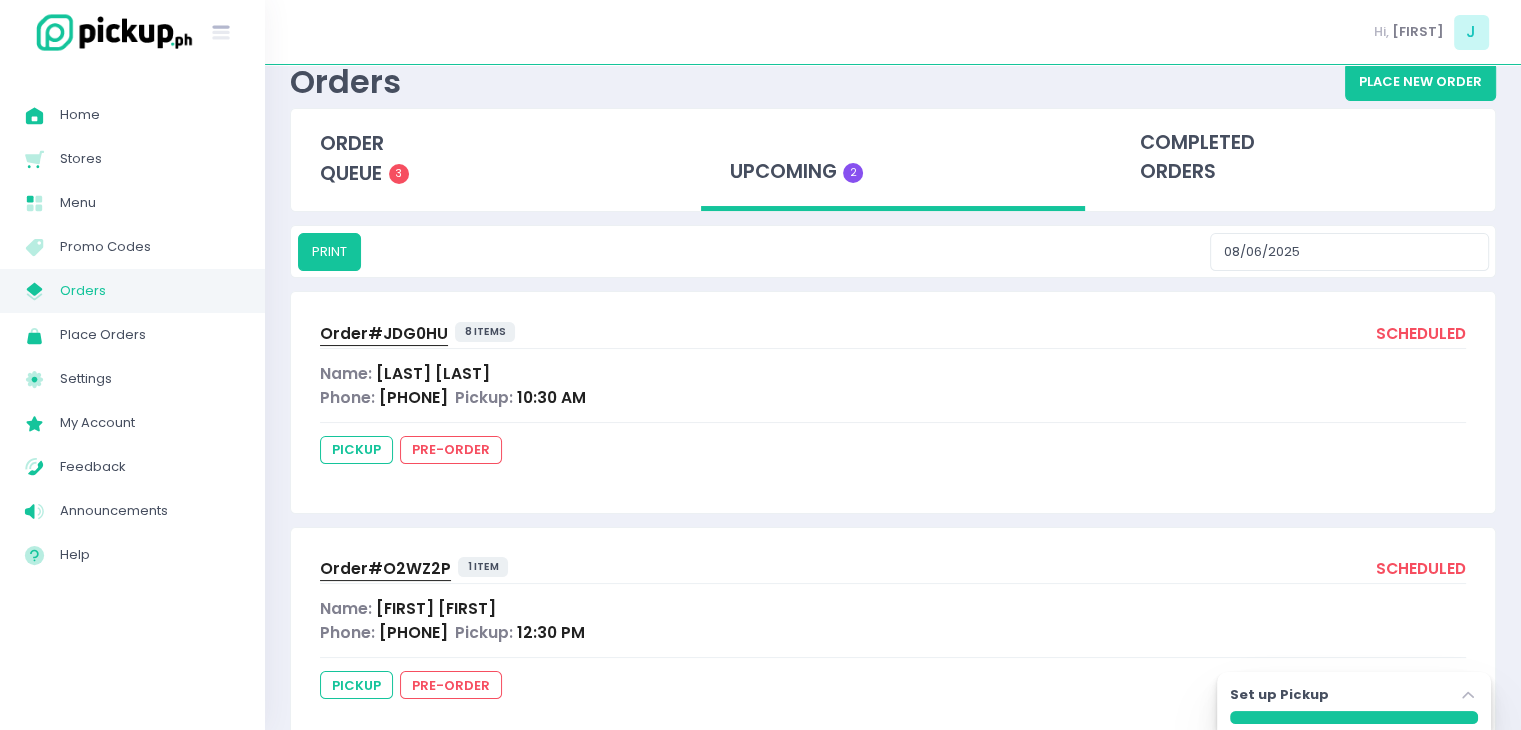 scroll, scrollTop: 113, scrollLeft: 0, axis: vertical 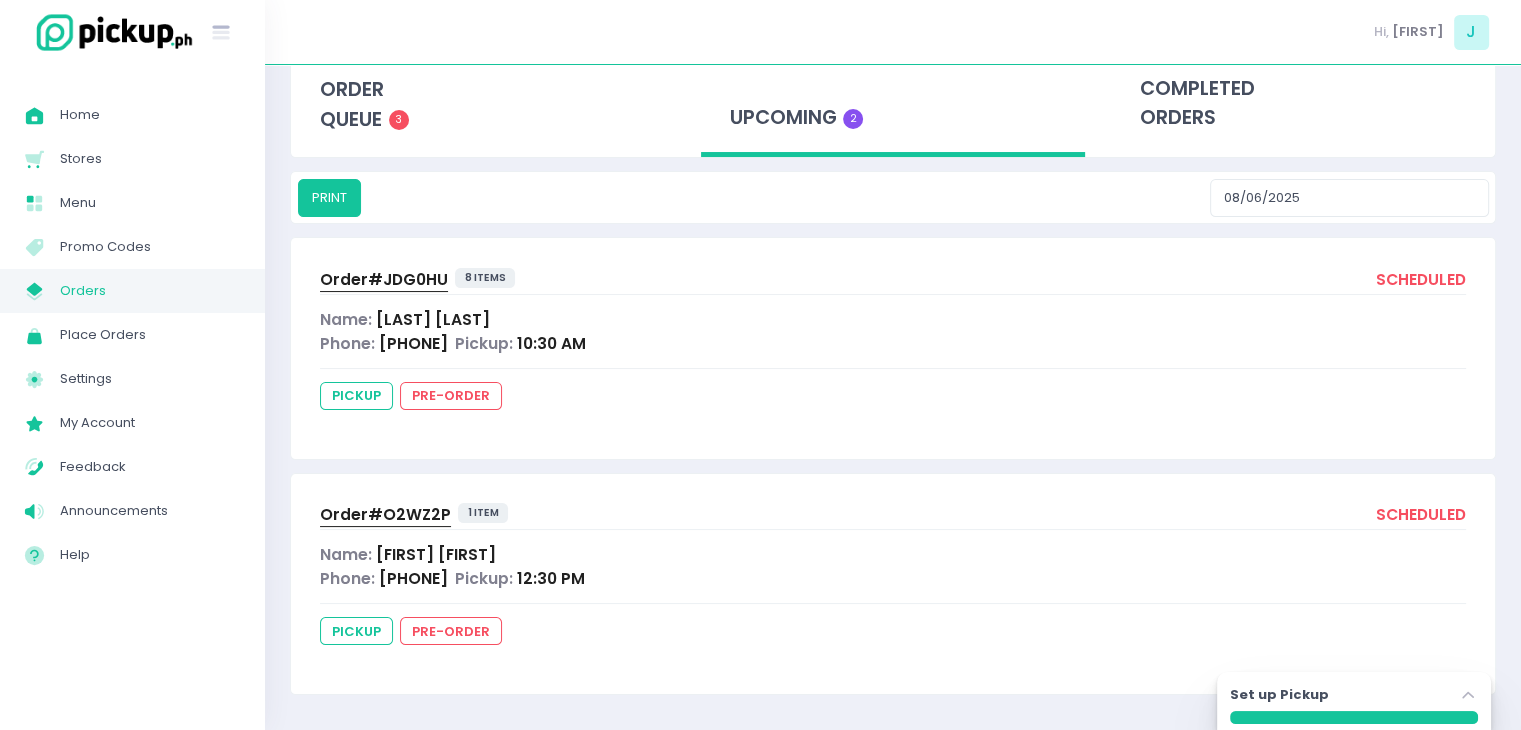 drag, startPoint x: 433, startPoint y: 554, endPoint x: 349, endPoint y: 513, distance: 93.471924 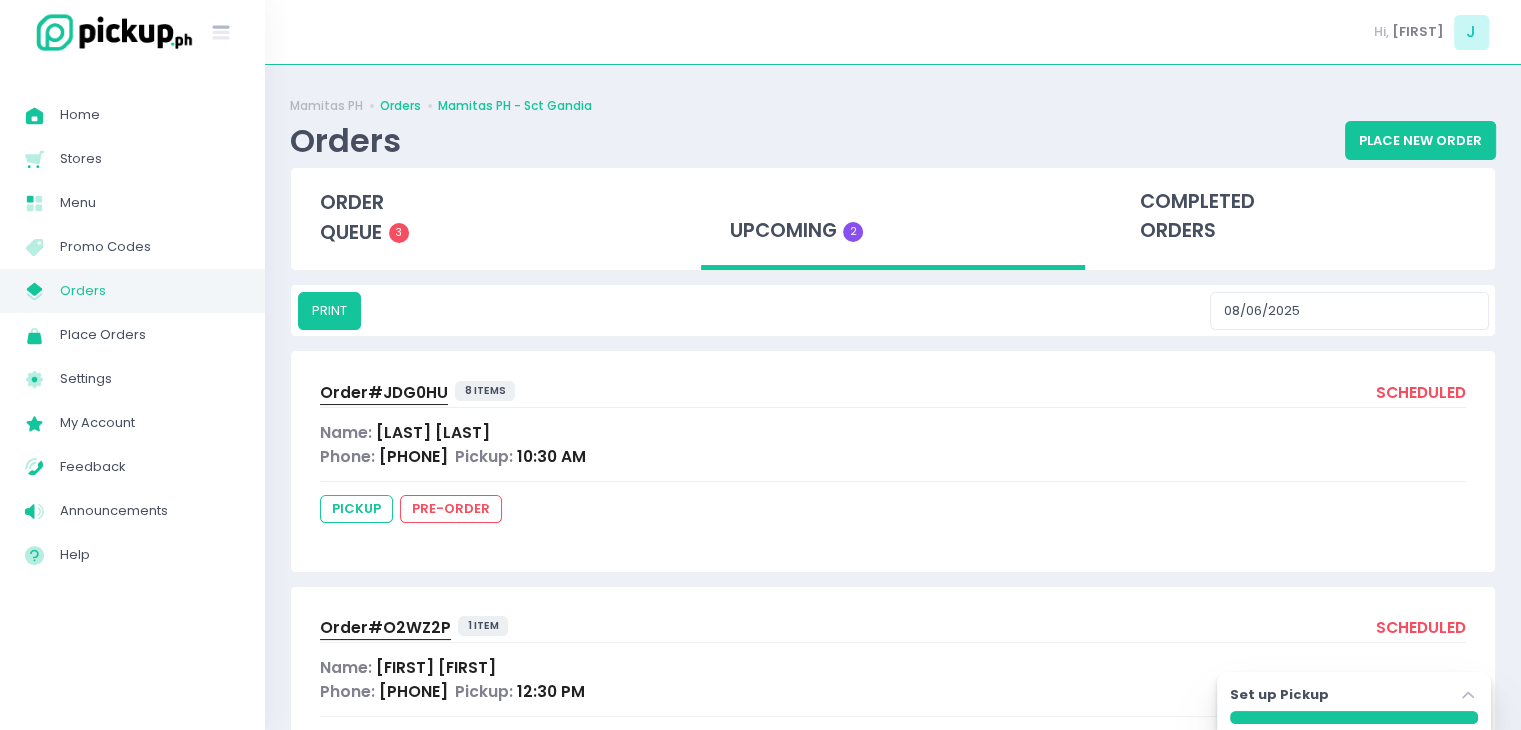 click on "Orders" at bounding box center (400, 106) 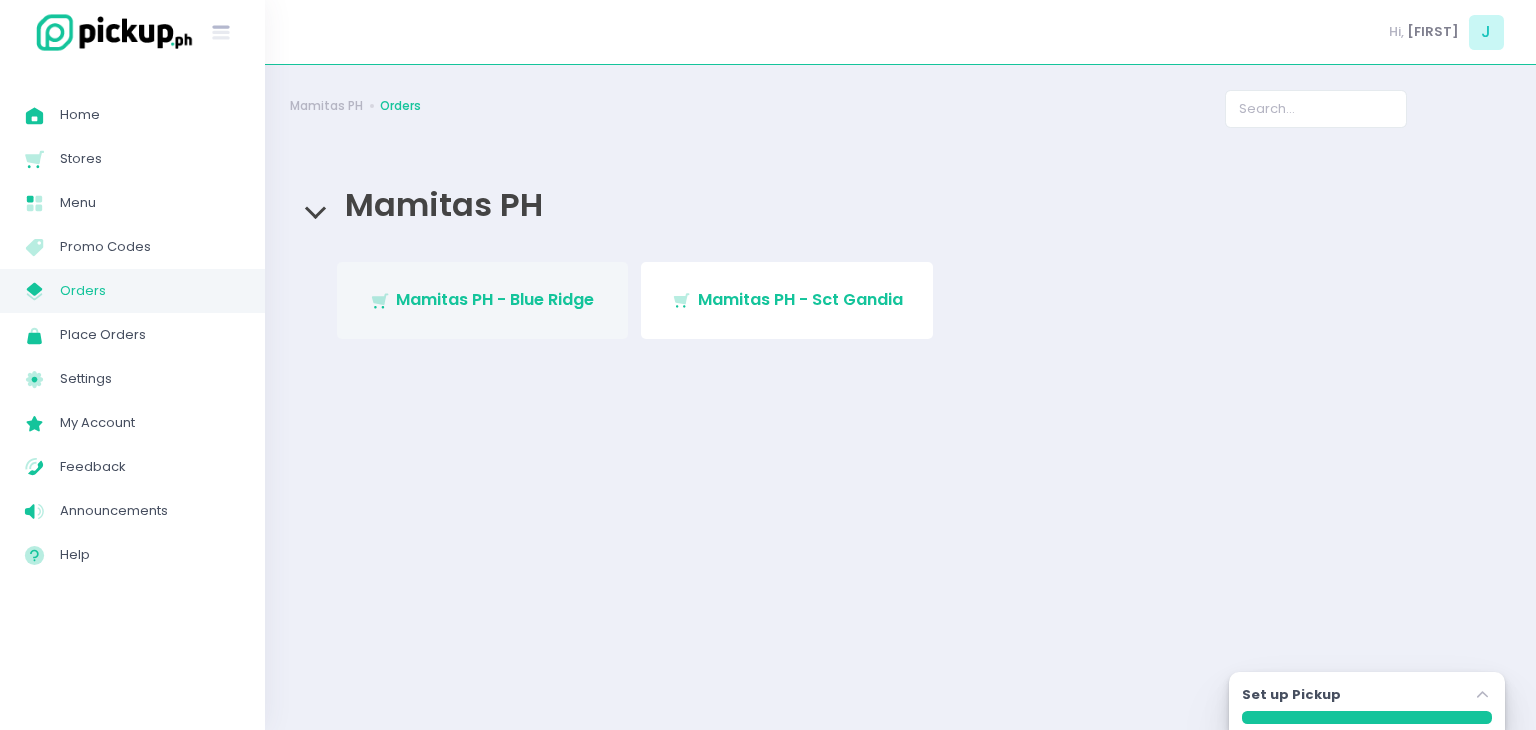 click on "Stockholm-icons / Shopping / Cart1 Created with Sketch. Mamitas PH - Blue Ridge" at bounding box center [483, 300] 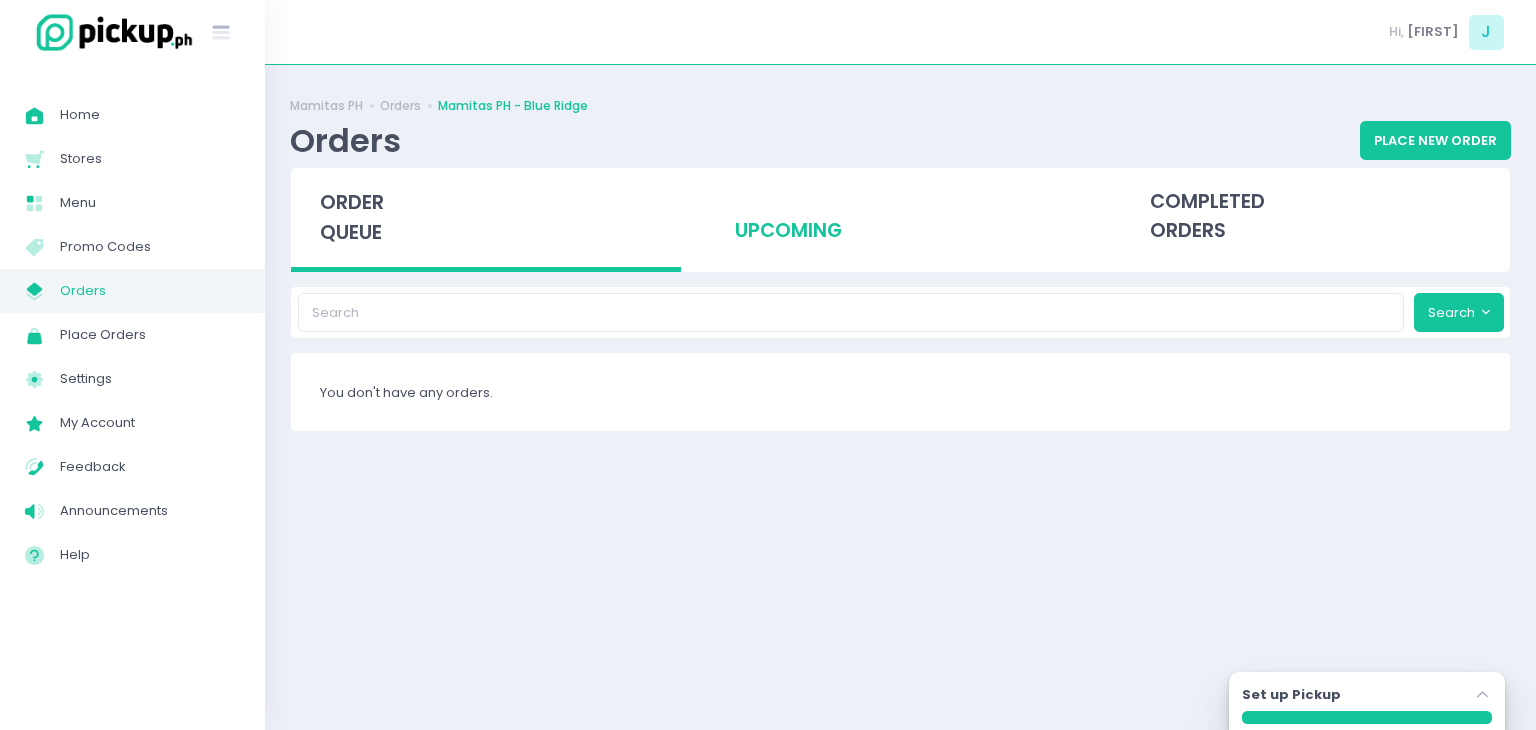 click on "upcoming" at bounding box center [901, 217] 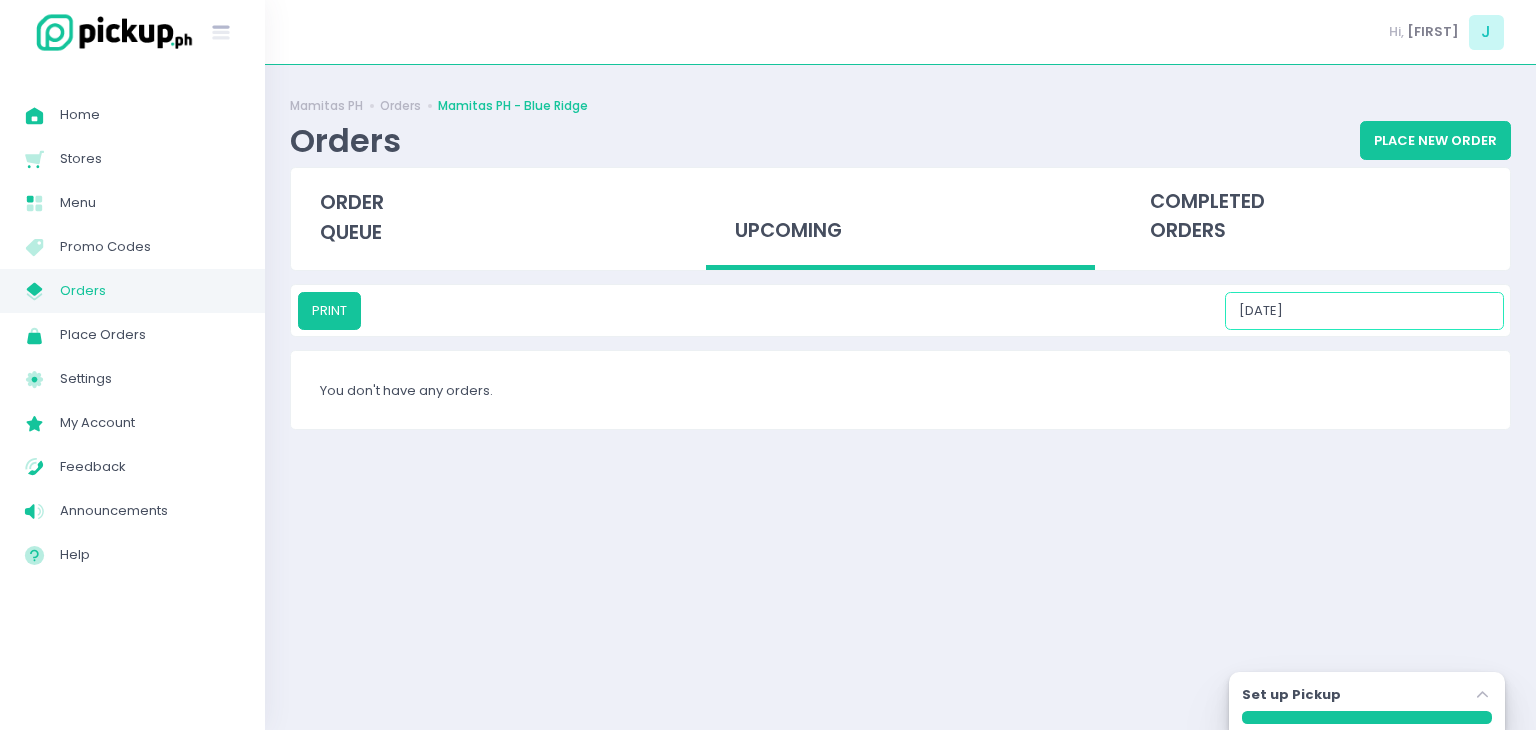 click on "[DATE]" at bounding box center [1364, 311] 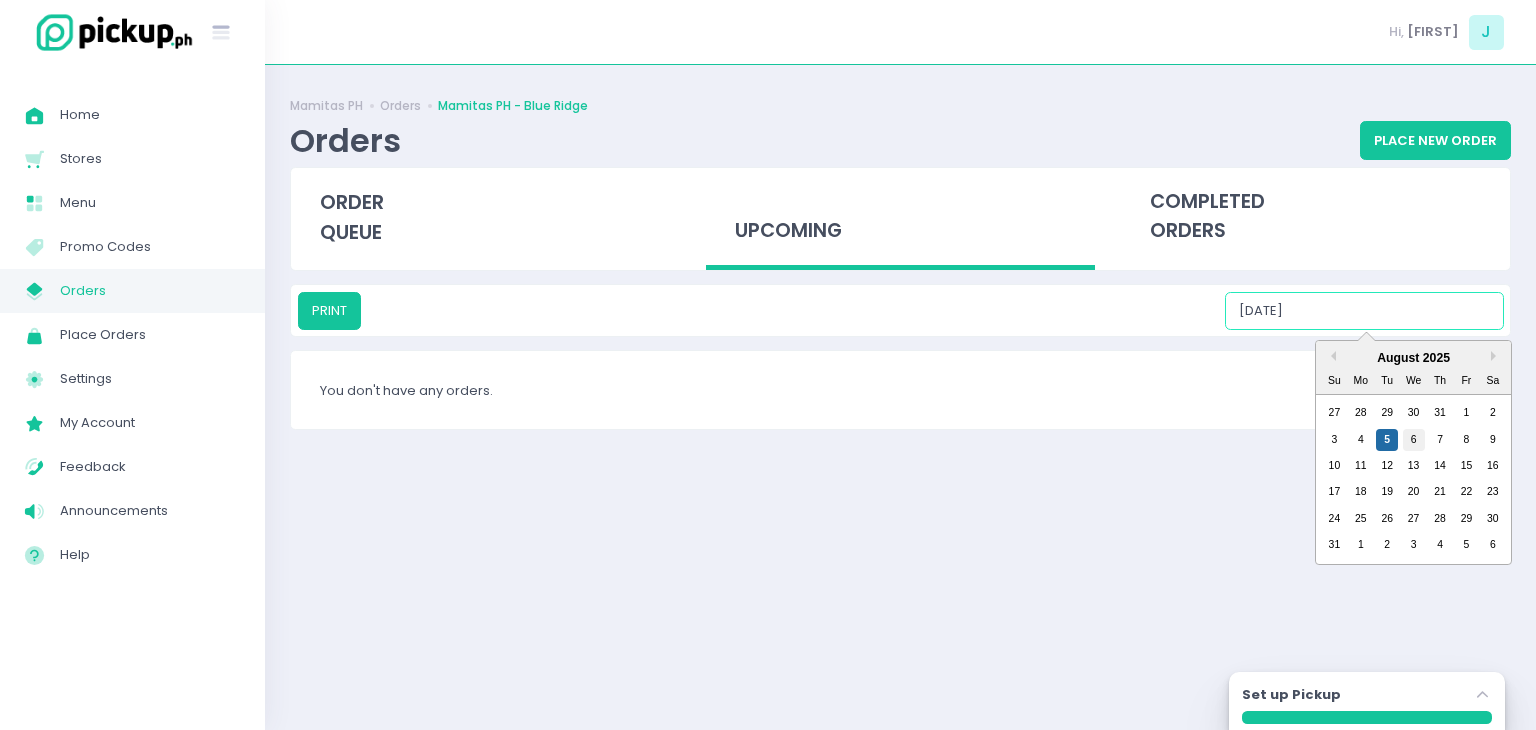 click on "6" at bounding box center (1414, 440) 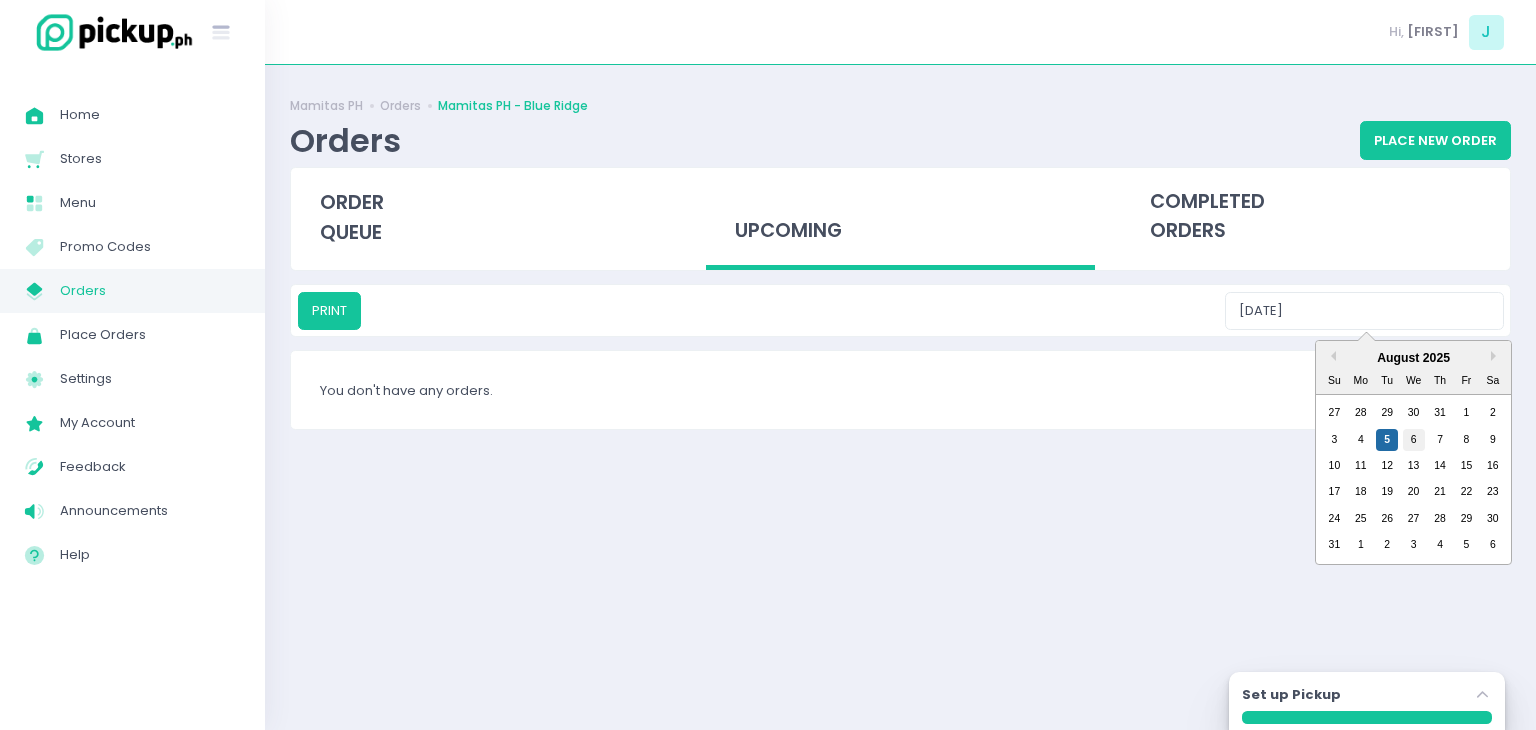 type on "08/06/2025" 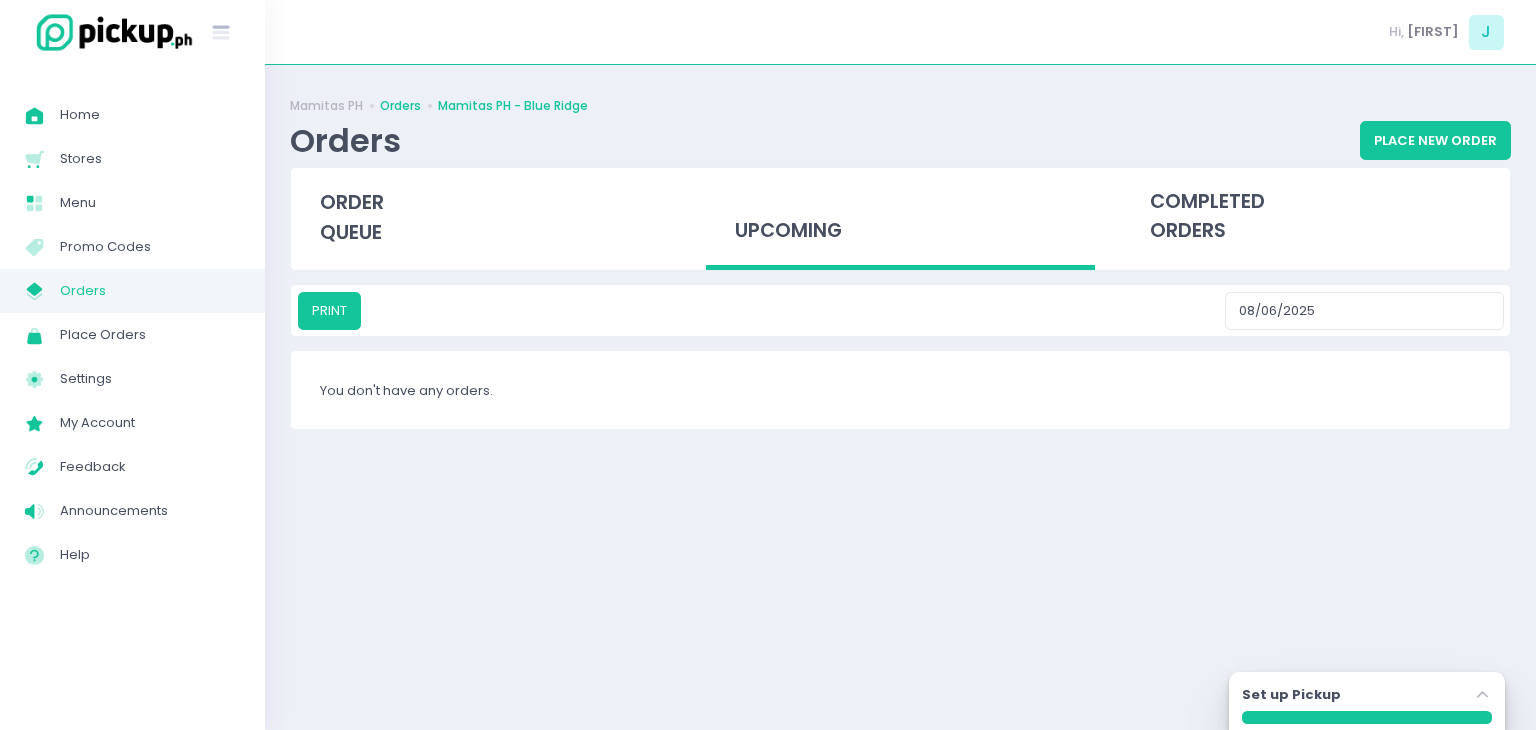 click on "Orders" at bounding box center (400, 106) 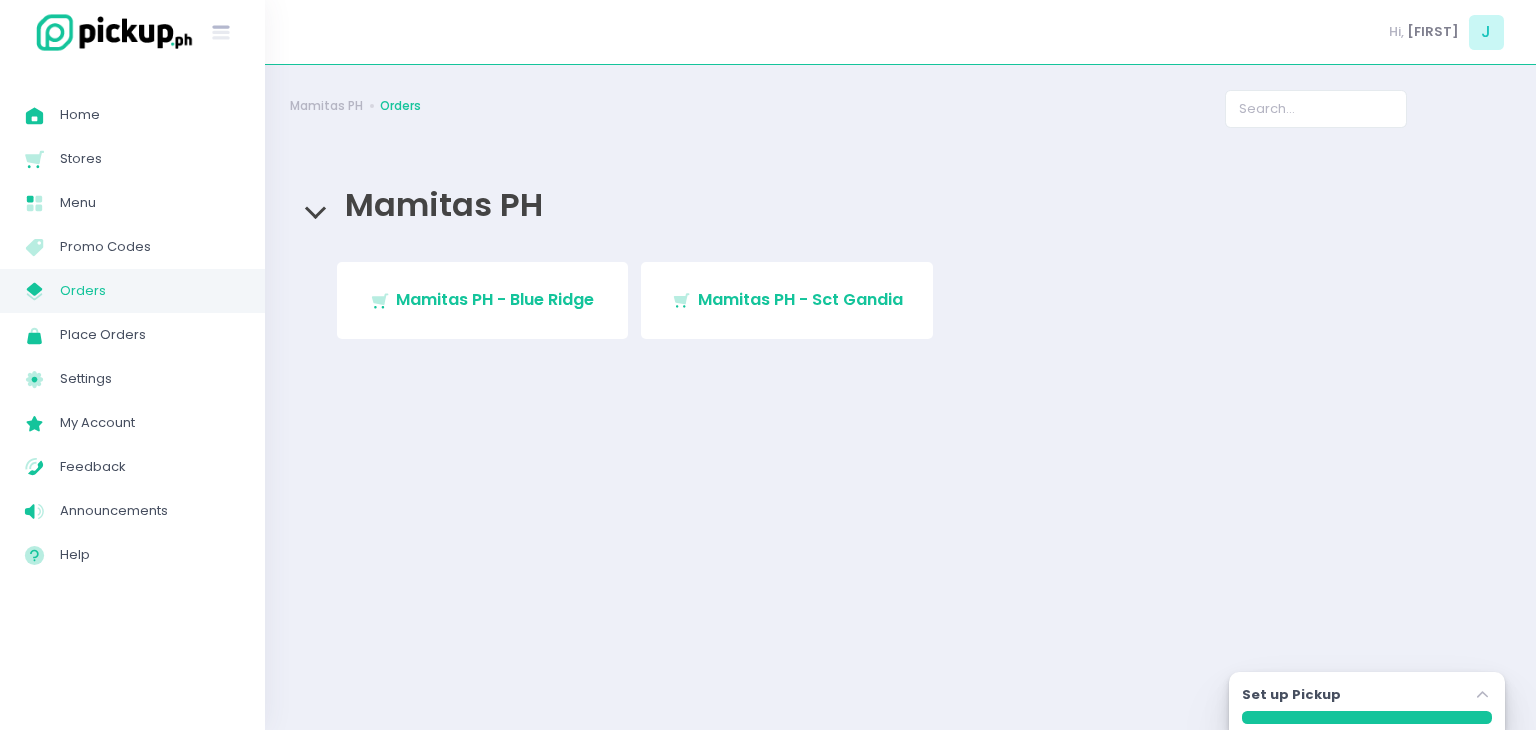 click on "Mamitas PH - Sct Gandia" at bounding box center (800, 299) 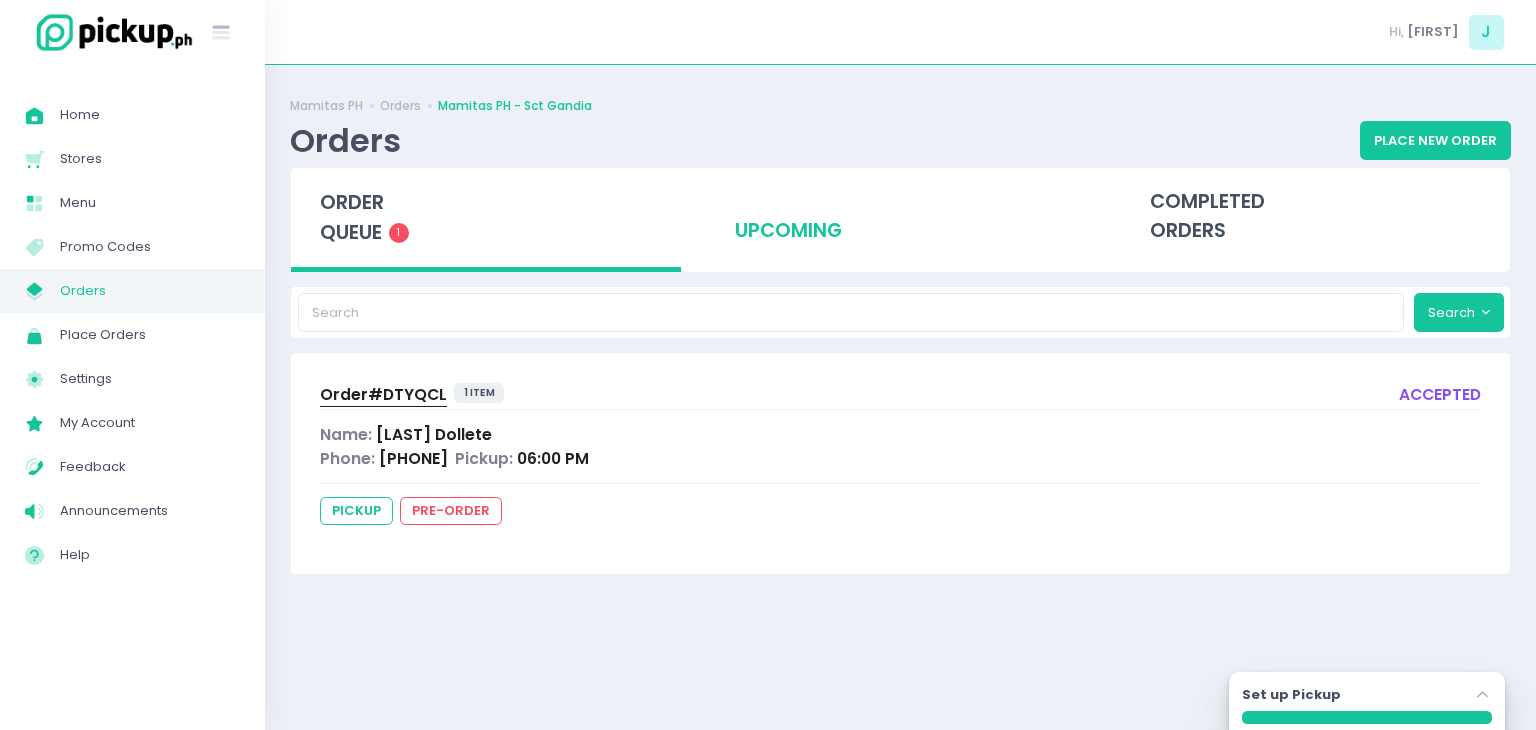 click on "upcoming" at bounding box center (901, 217) 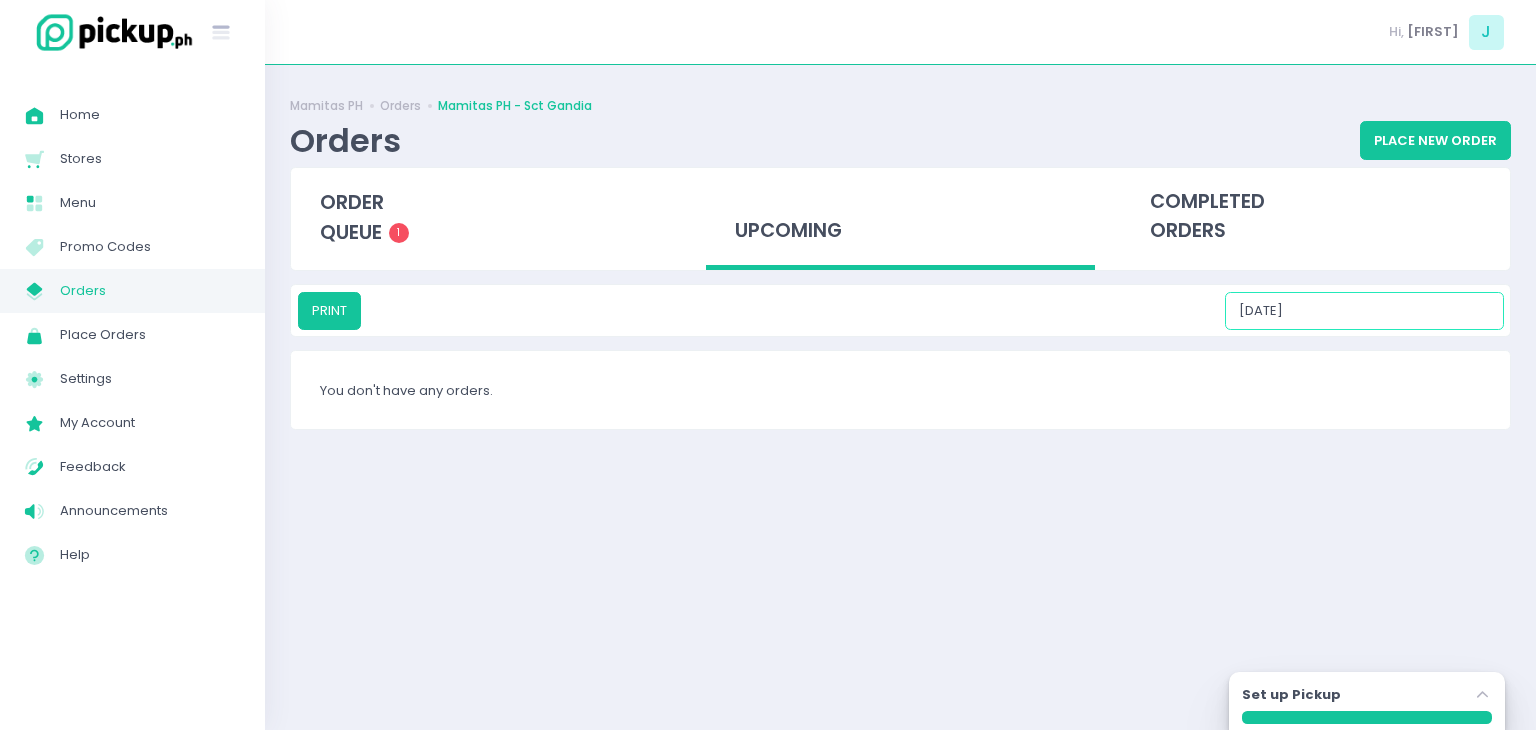 click on "[DATE]" at bounding box center (1364, 311) 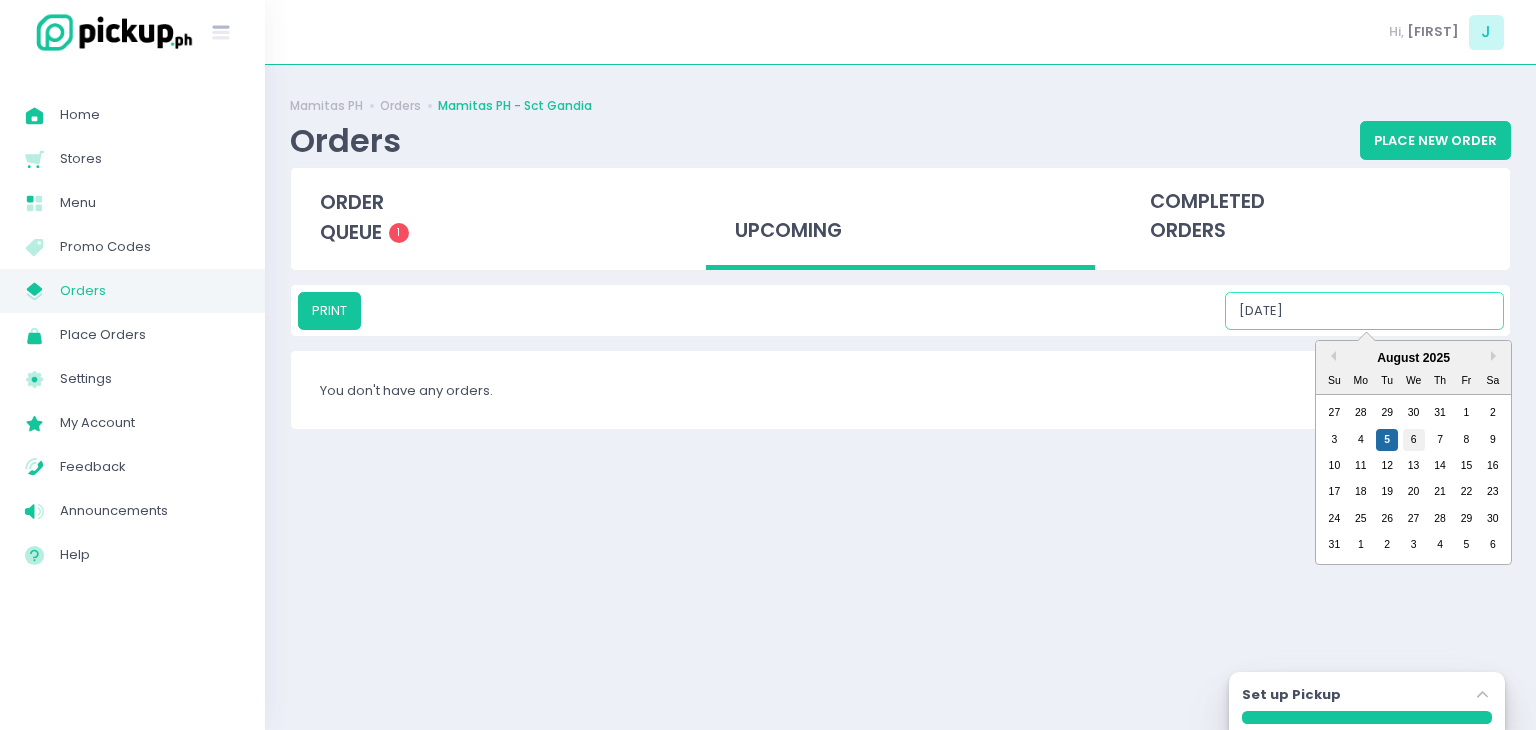 click on "6" at bounding box center (1414, 440) 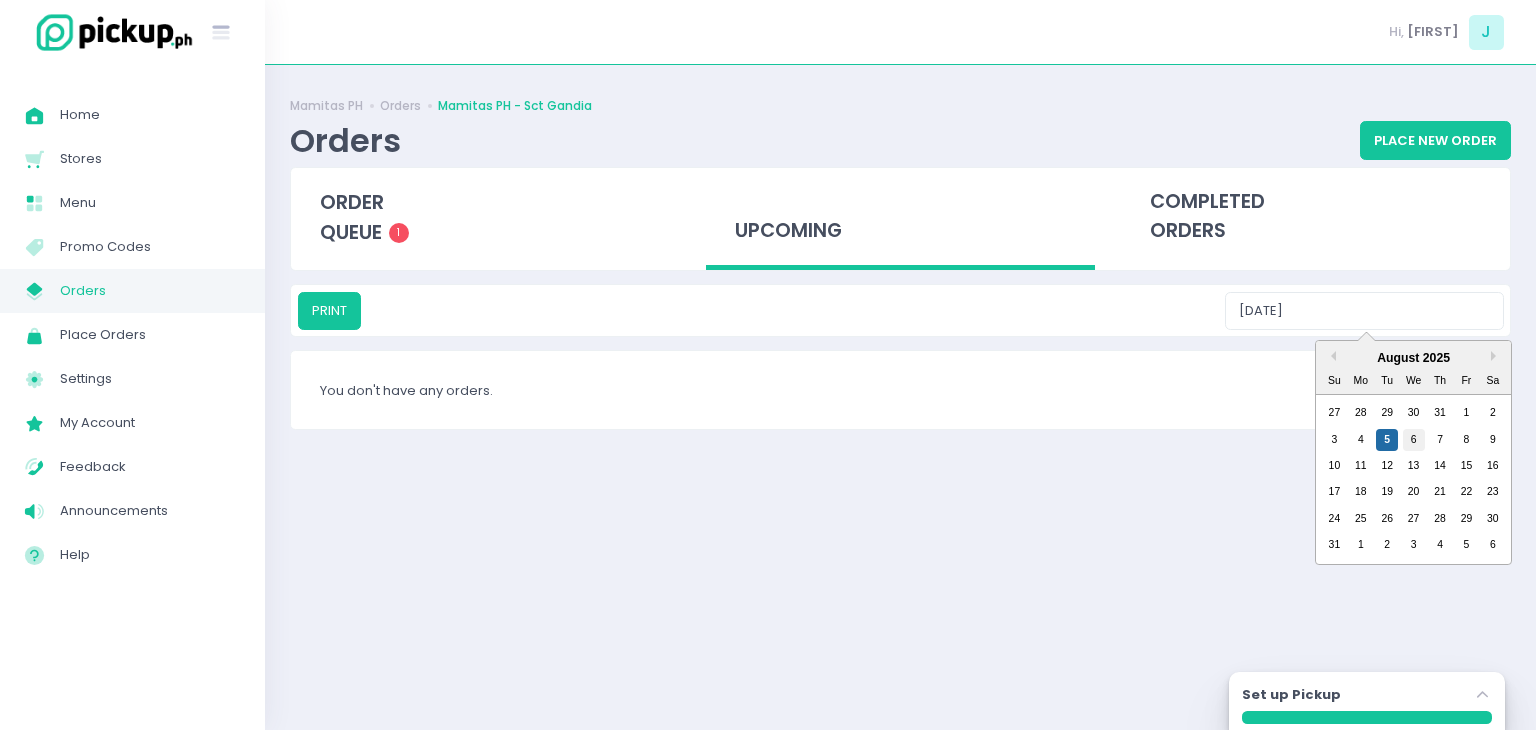 type on "08/06/2025" 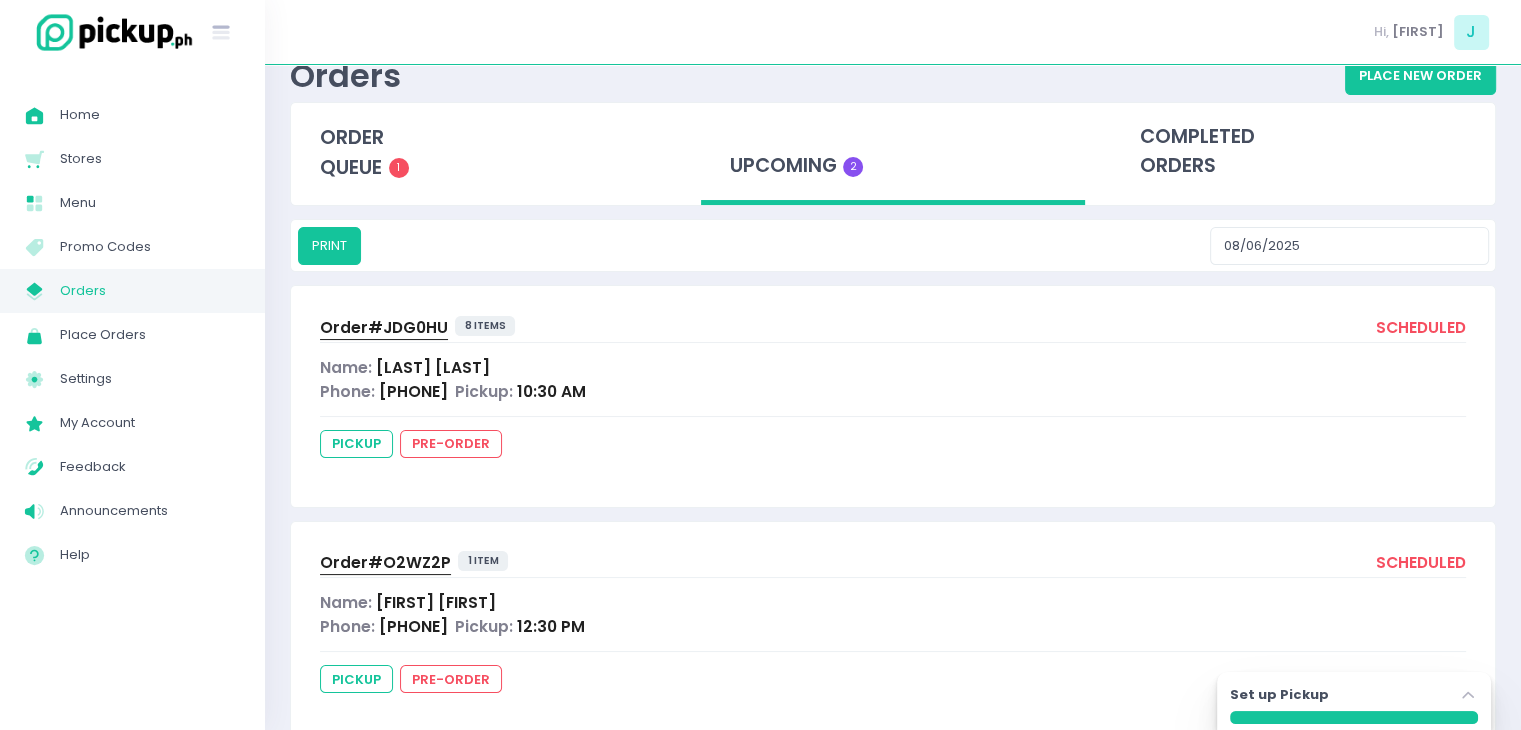 scroll, scrollTop: 100, scrollLeft: 0, axis: vertical 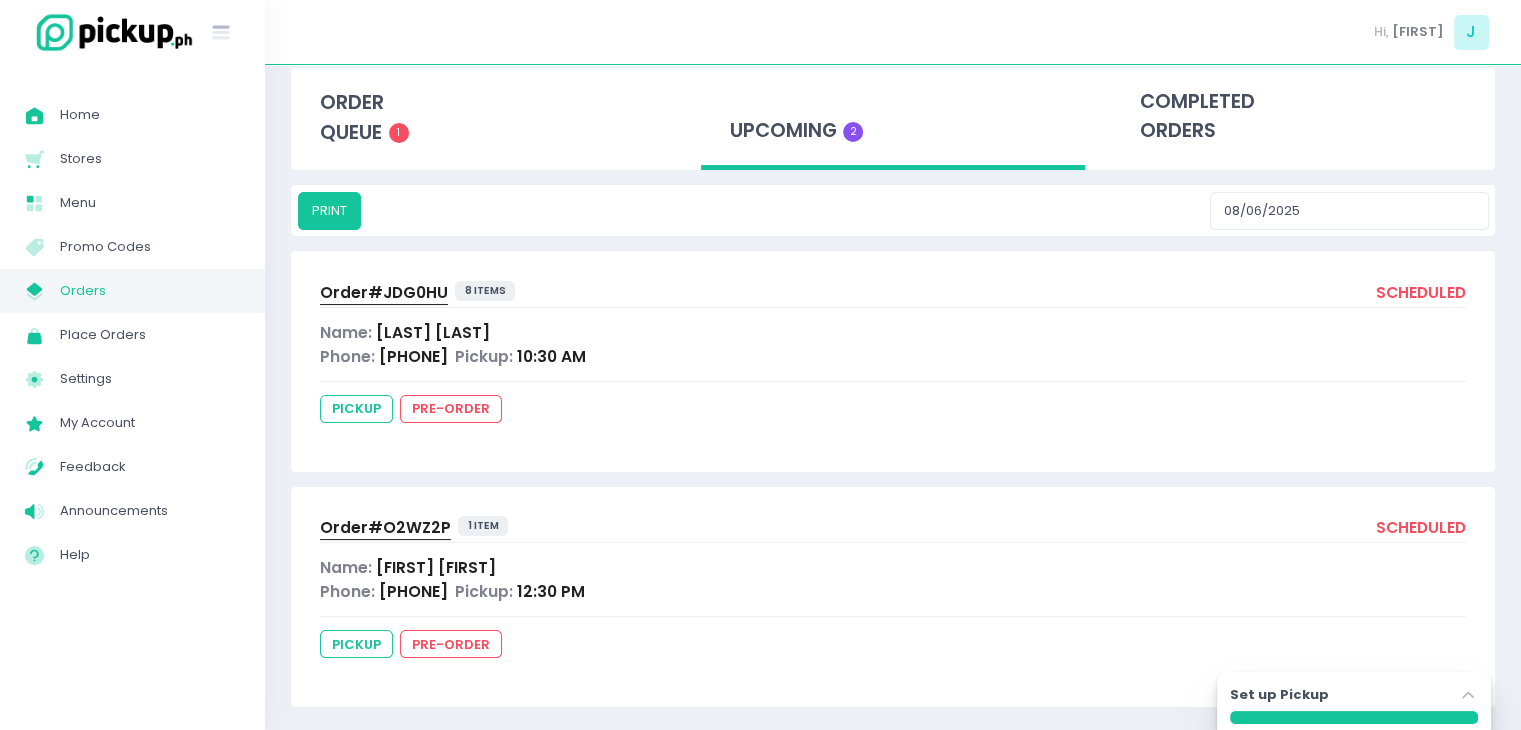 click on "Order# O2WZ2P" at bounding box center [385, 527] 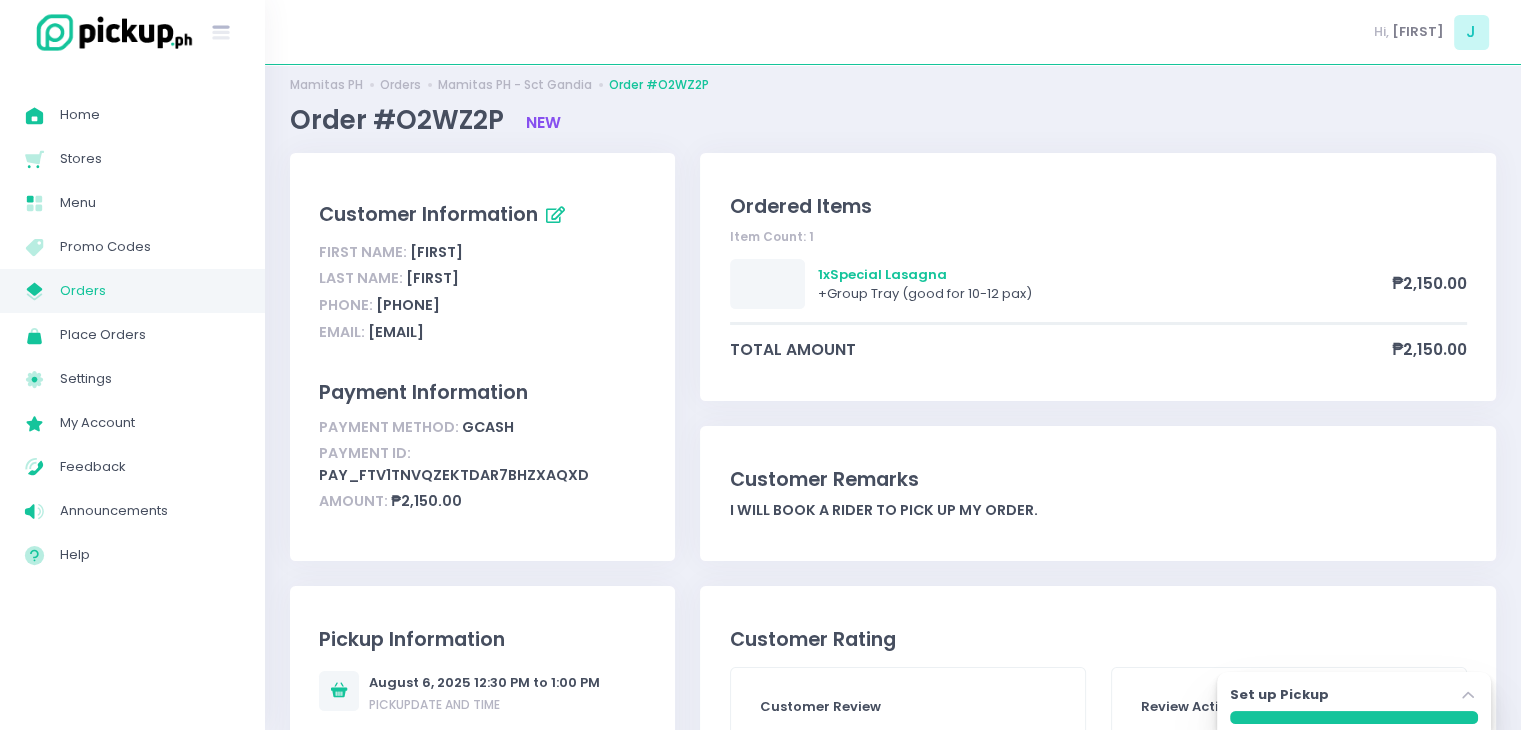 scroll, scrollTop: 0, scrollLeft: 0, axis: both 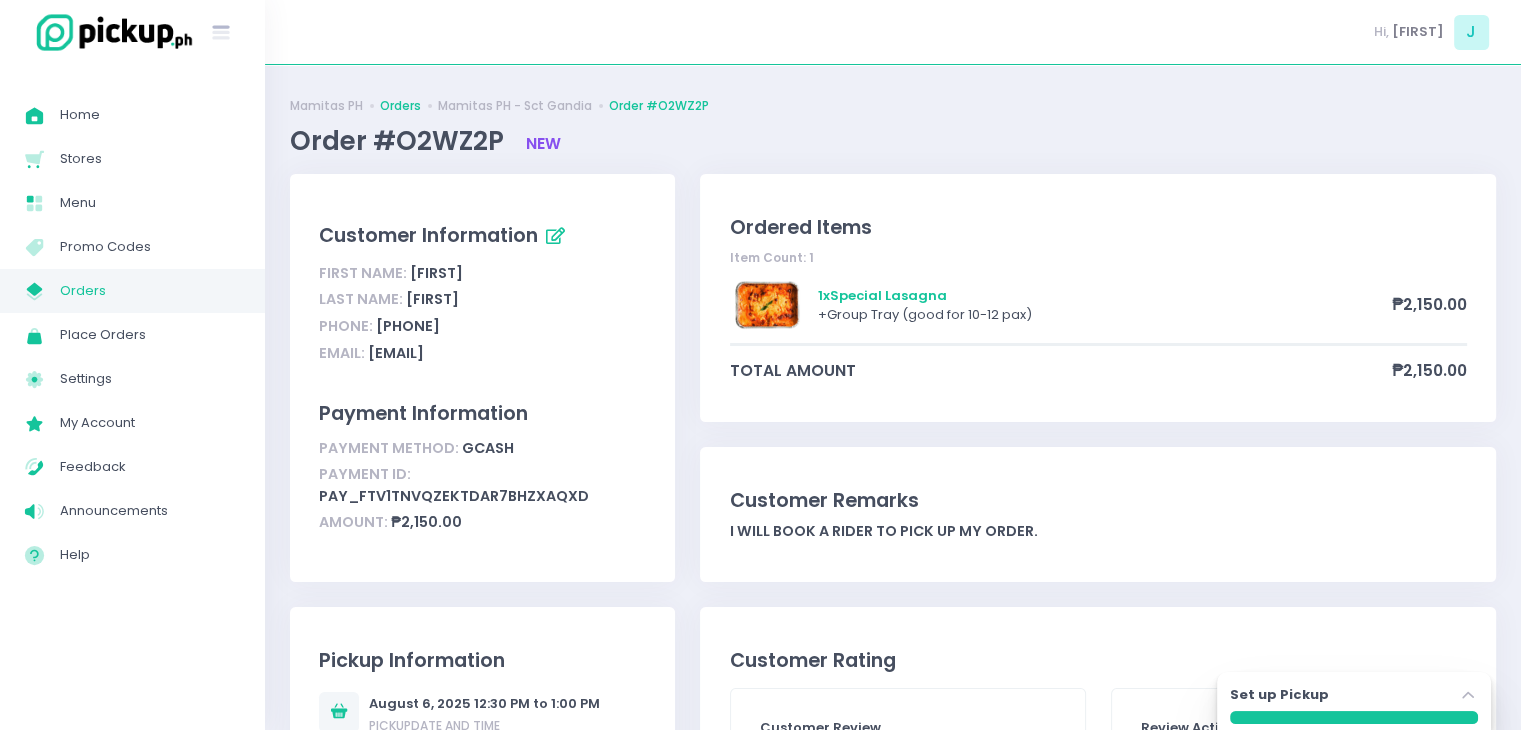 click on "Orders" at bounding box center [400, 106] 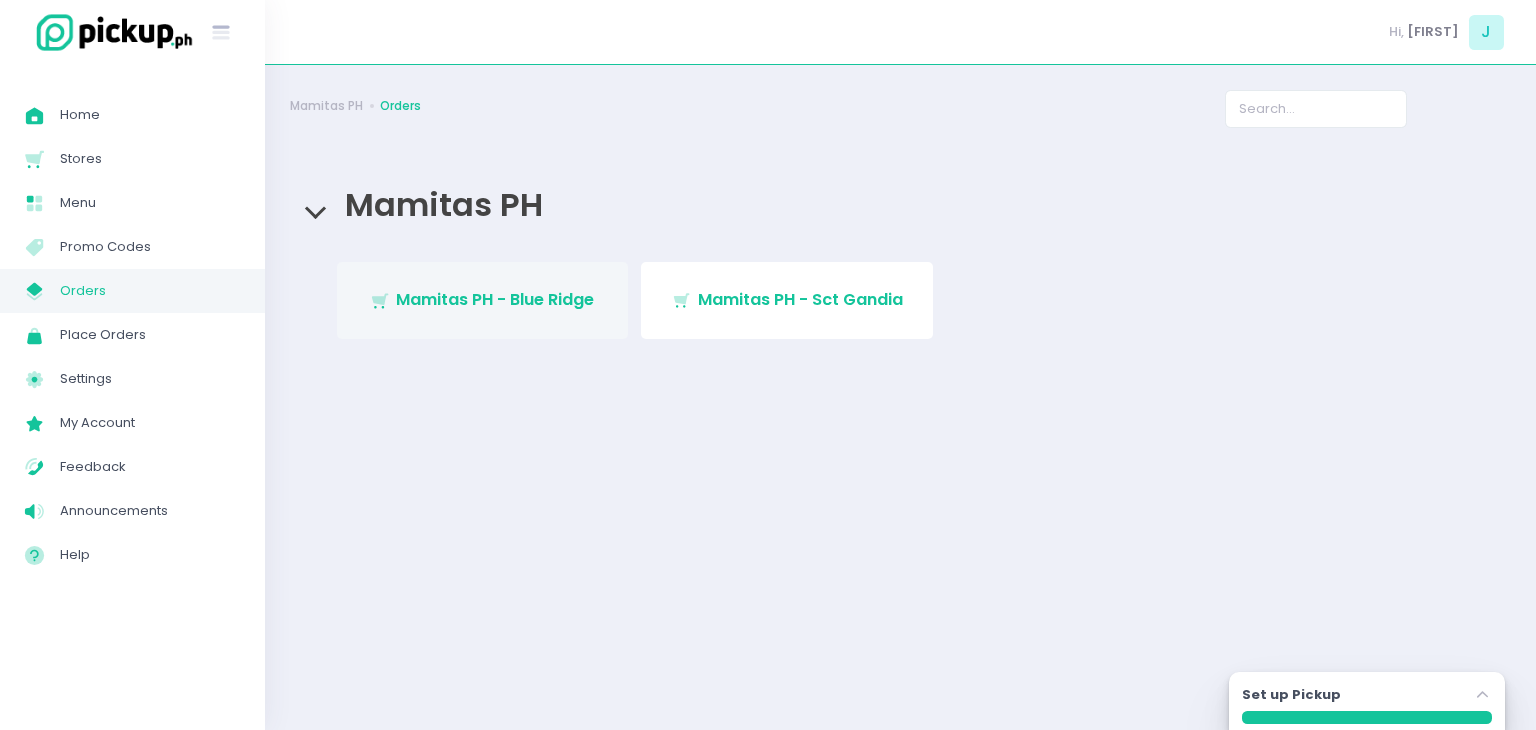 click on "Mamitas PH - Blue Ridge" at bounding box center (495, 299) 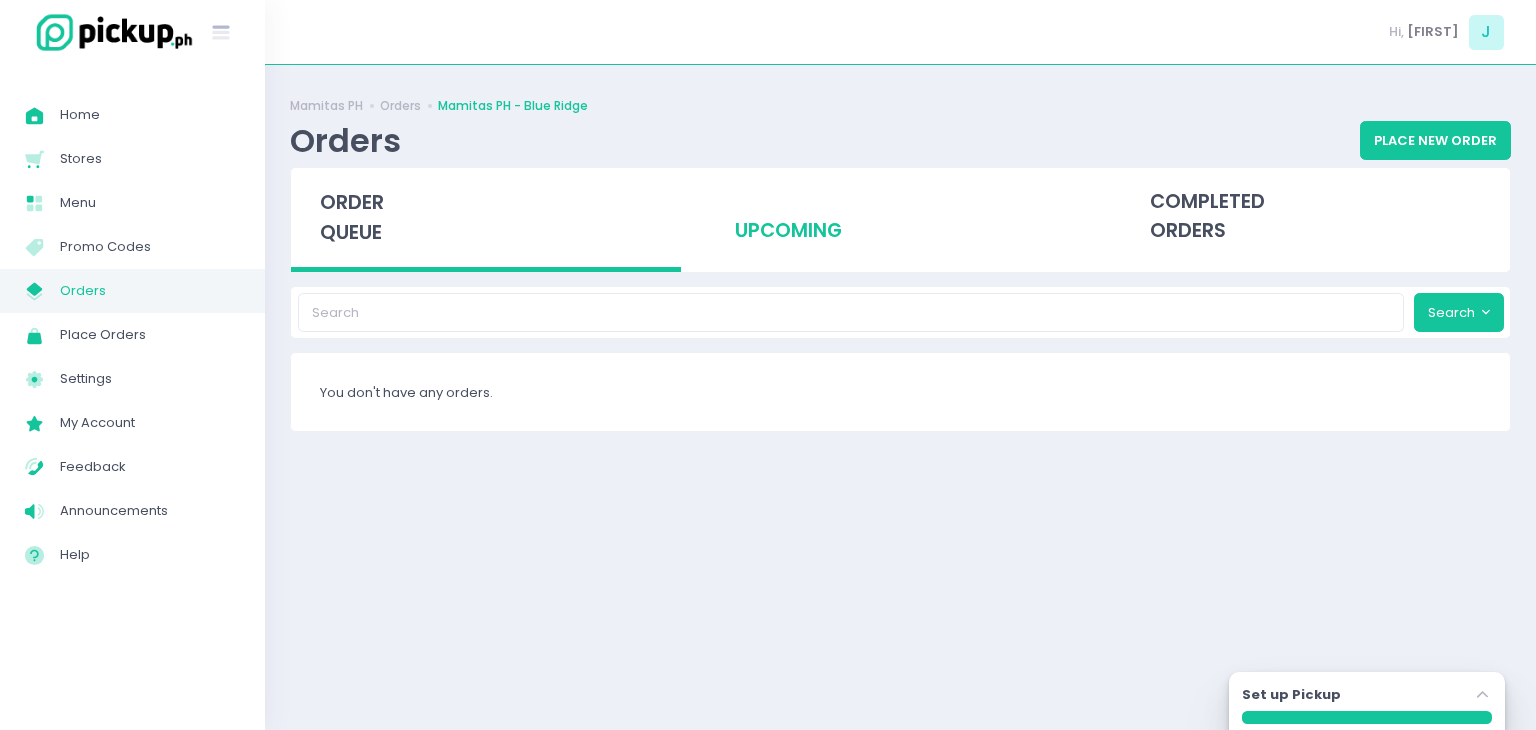 click on "upcoming" at bounding box center (901, 217) 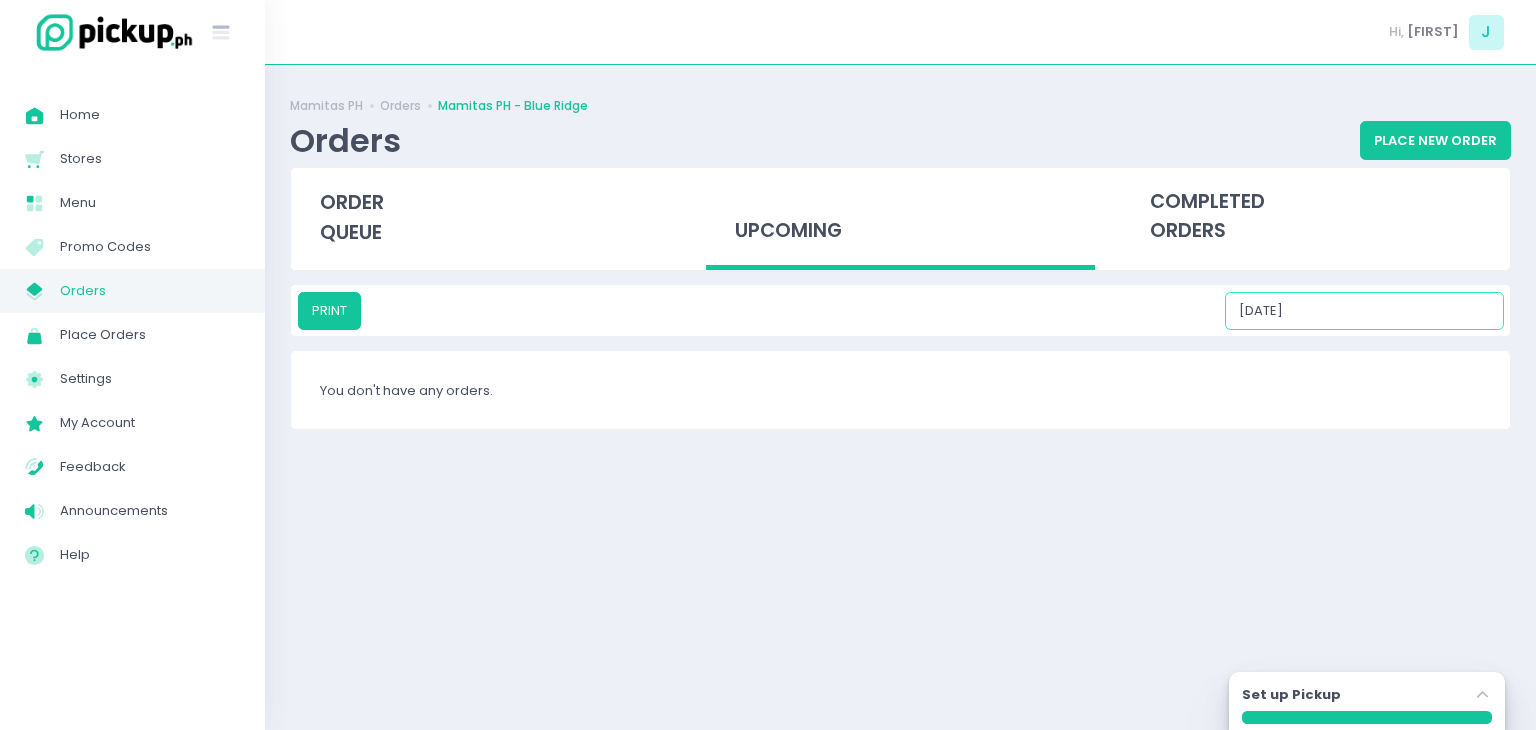 click on "[DATE]" at bounding box center [1364, 311] 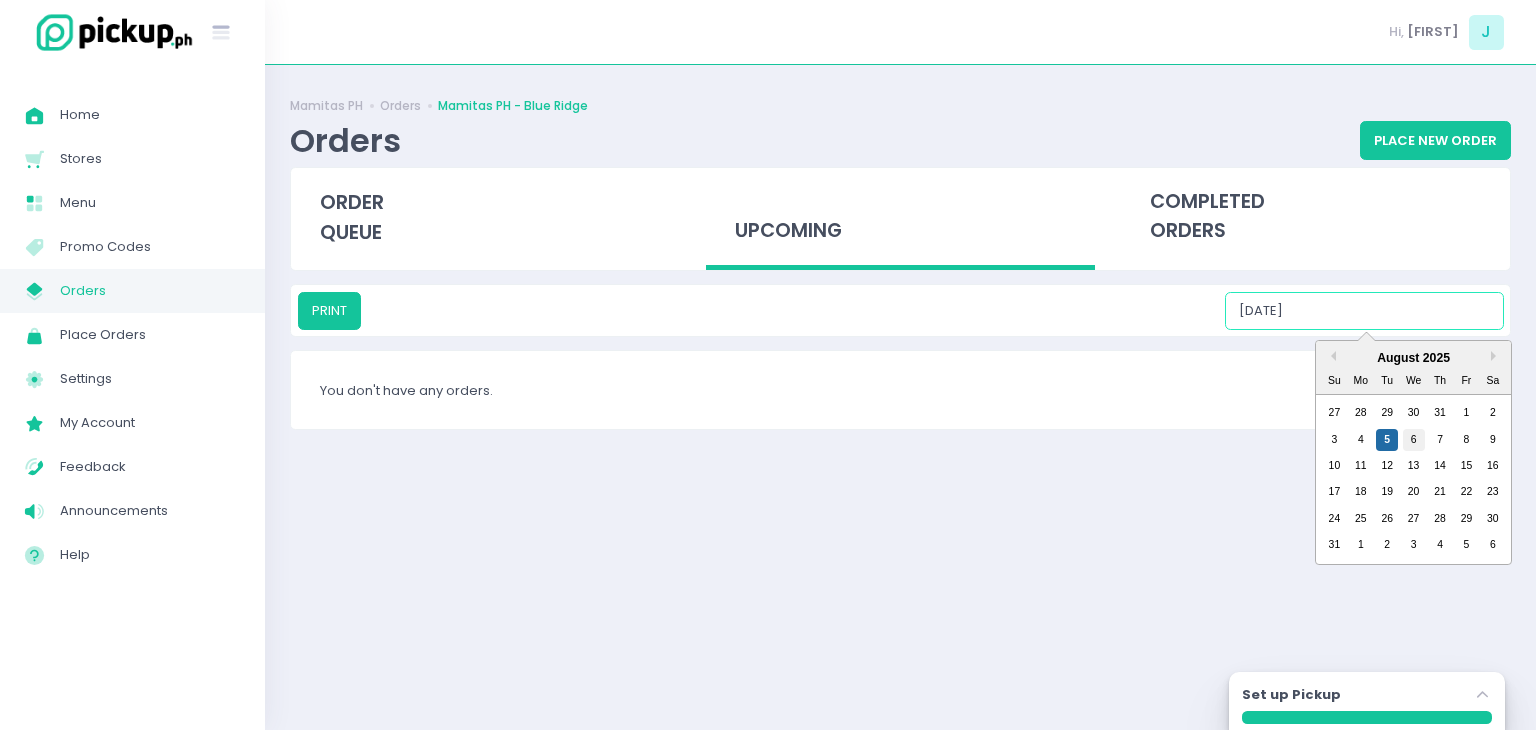 click on "6" at bounding box center (1414, 440) 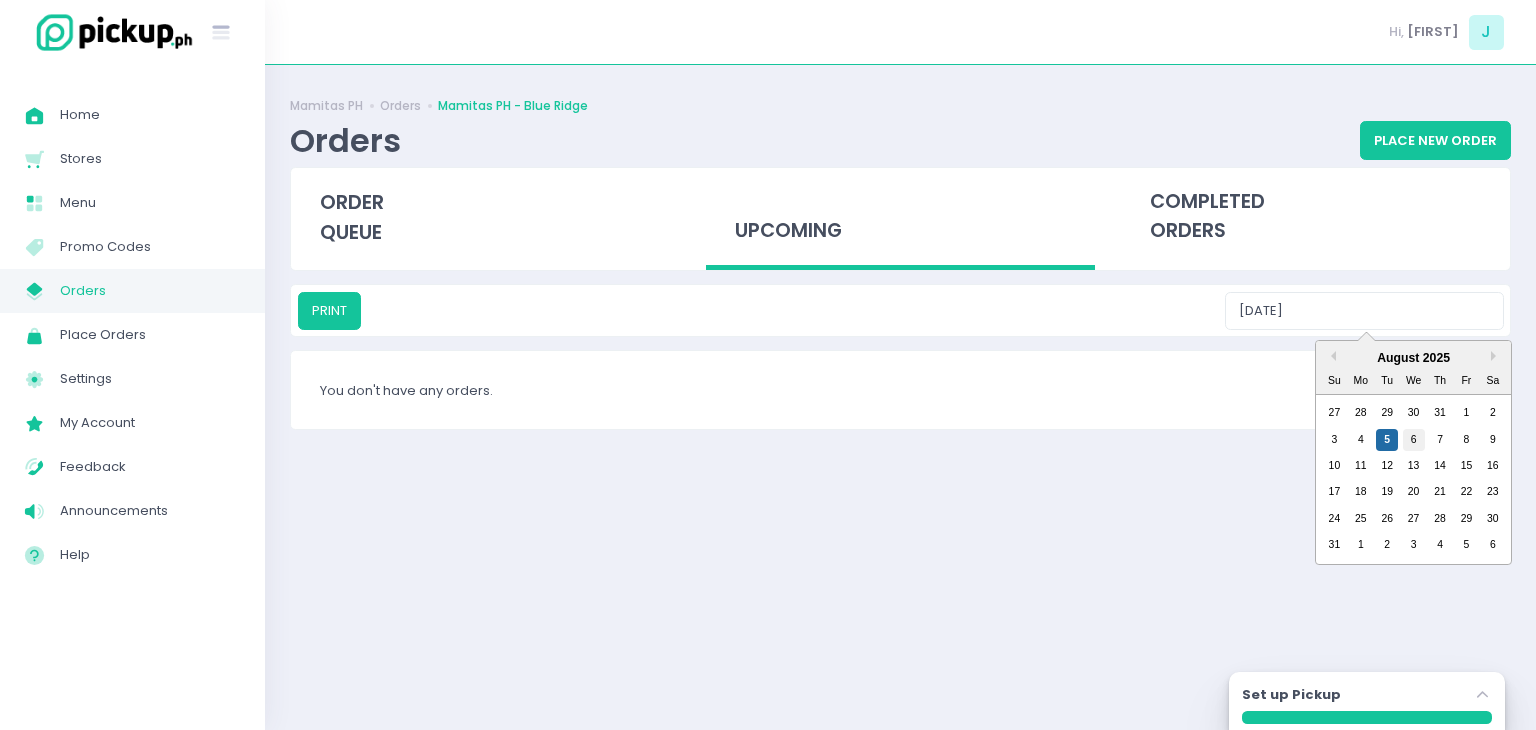 type on "08/06/2025" 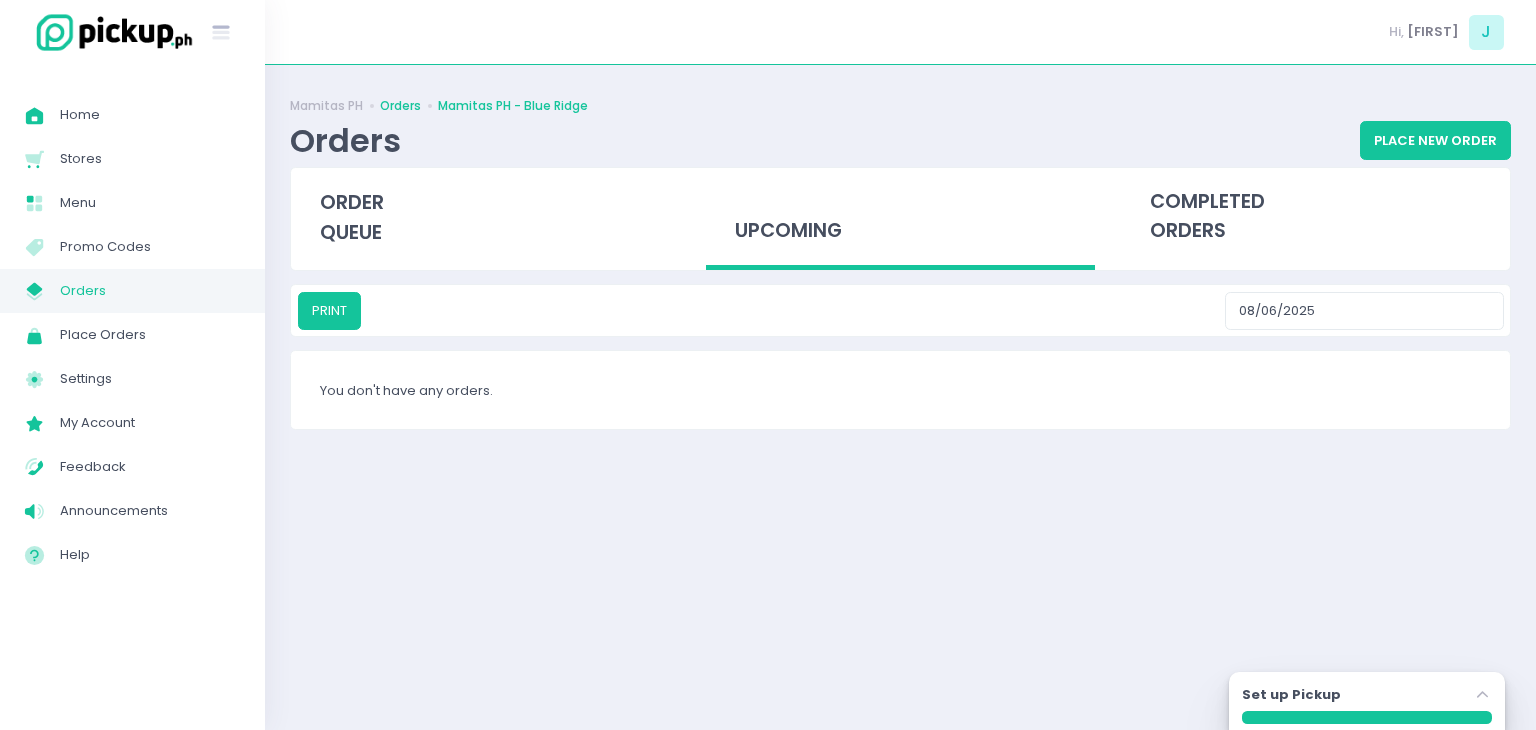 click on "Orders" at bounding box center (400, 106) 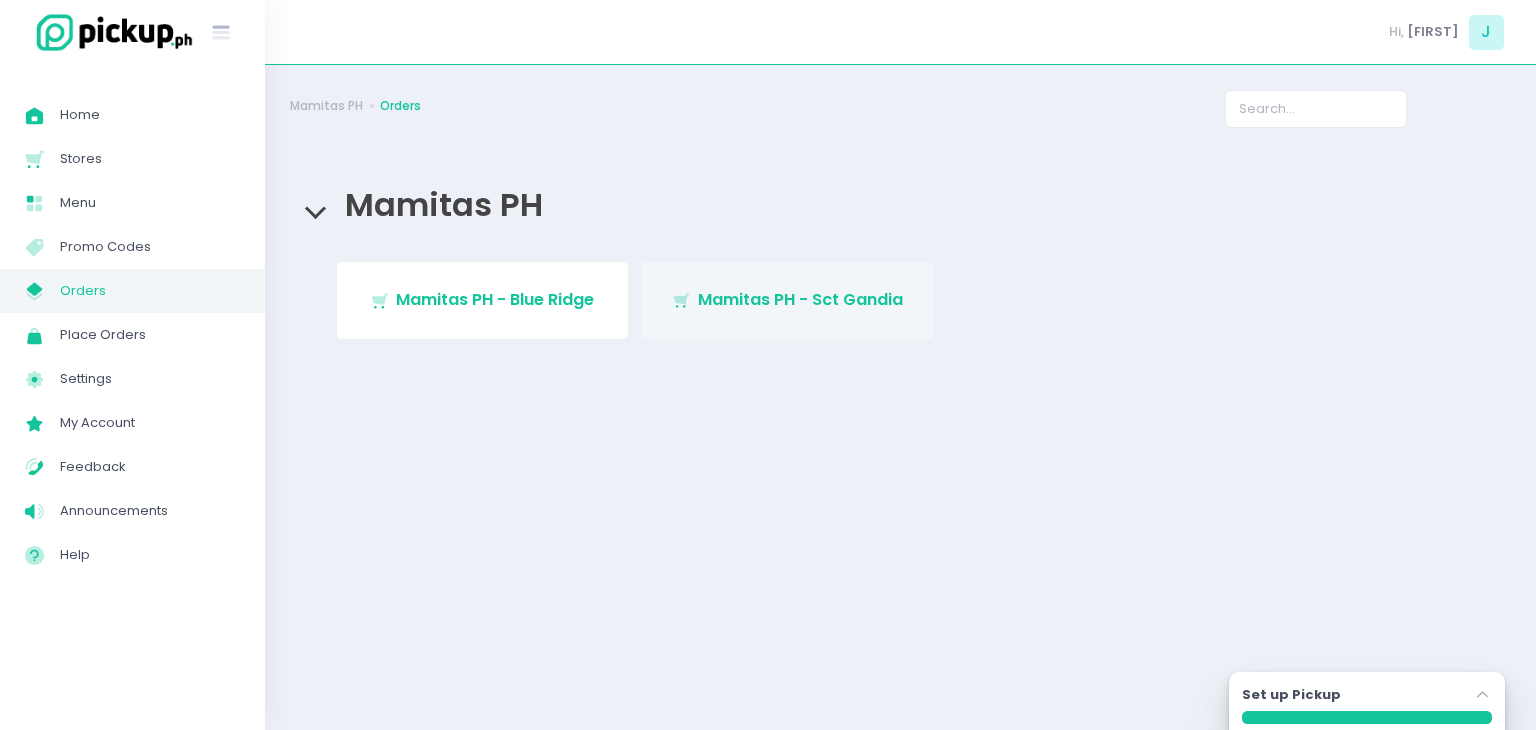 click on "Stockholm-icons / Shopping / Cart1 Created with Sketch. Mamitas PH - Sct Gandia" at bounding box center (787, 300) 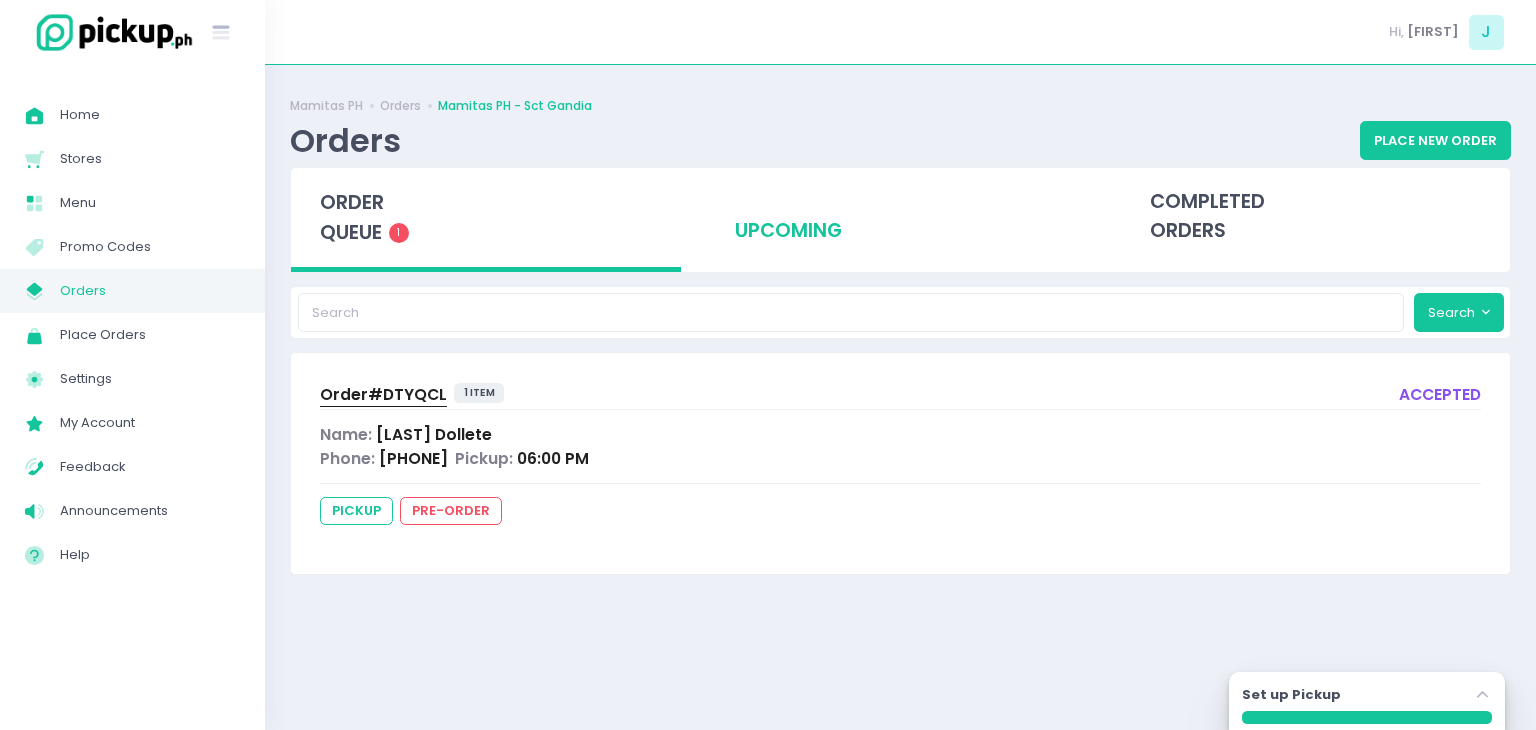 click on "upcoming" at bounding box center (901, 217) 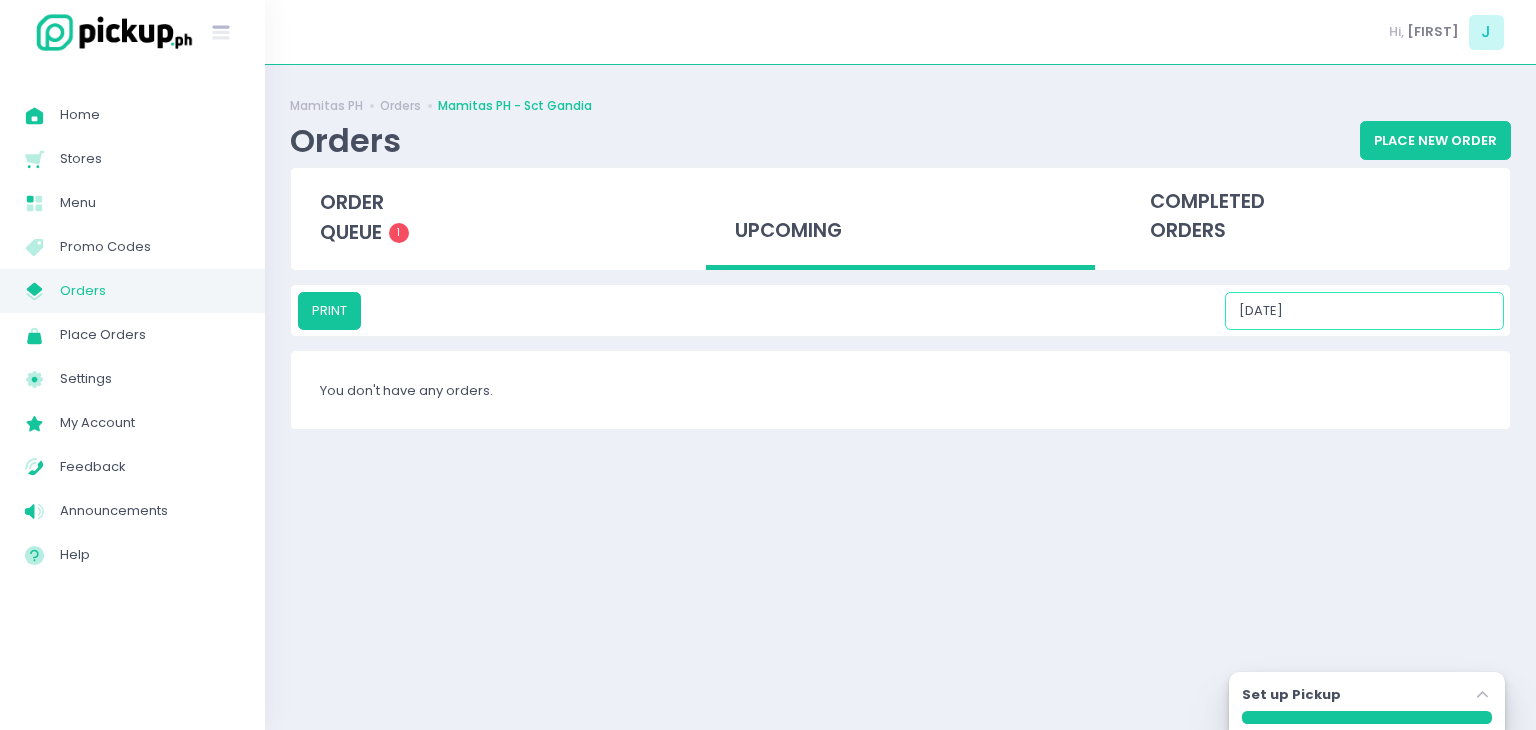 click on "[DATE]" at bounding box center [1364, 311] 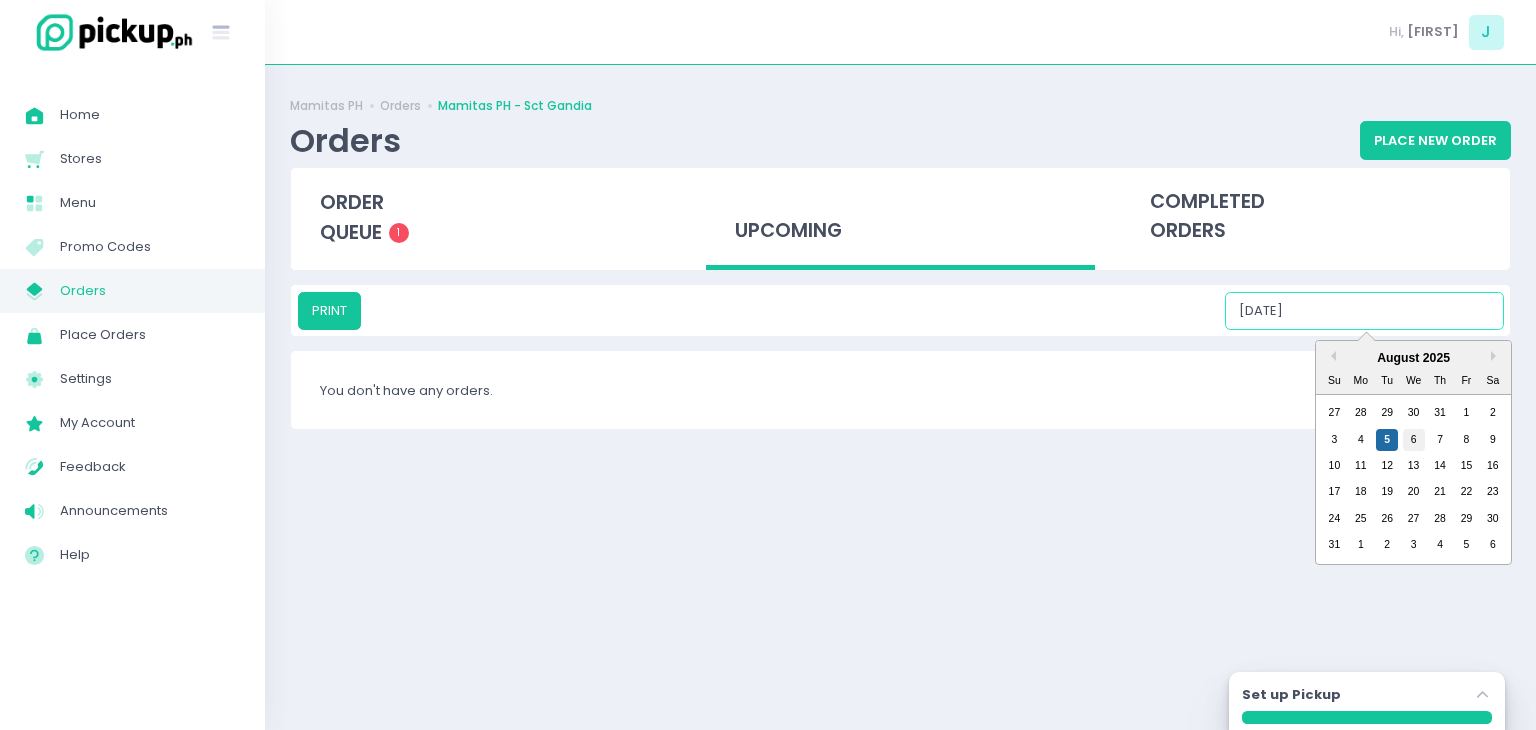 click on "6" at bounding box center (1414, 440) 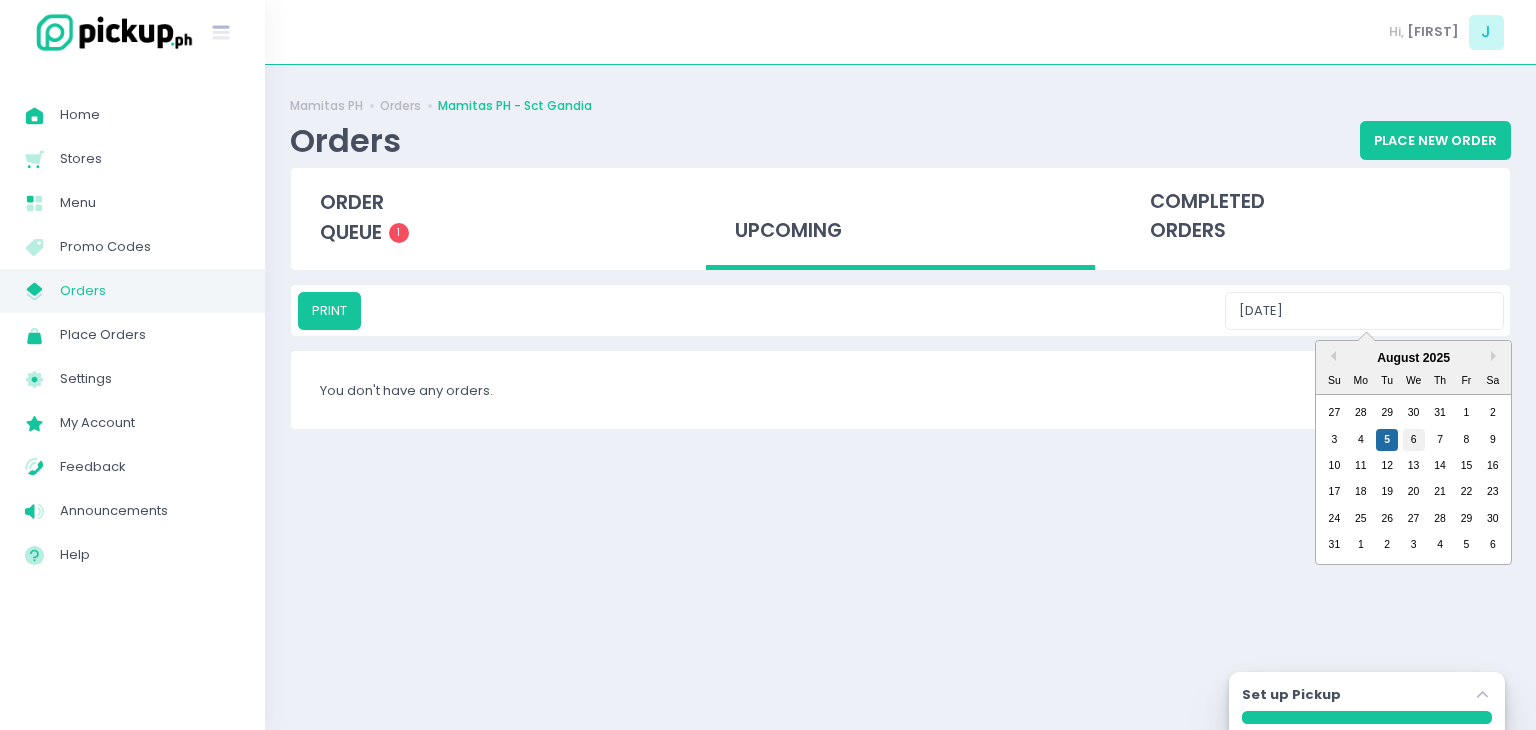 type on "08/06/2025" 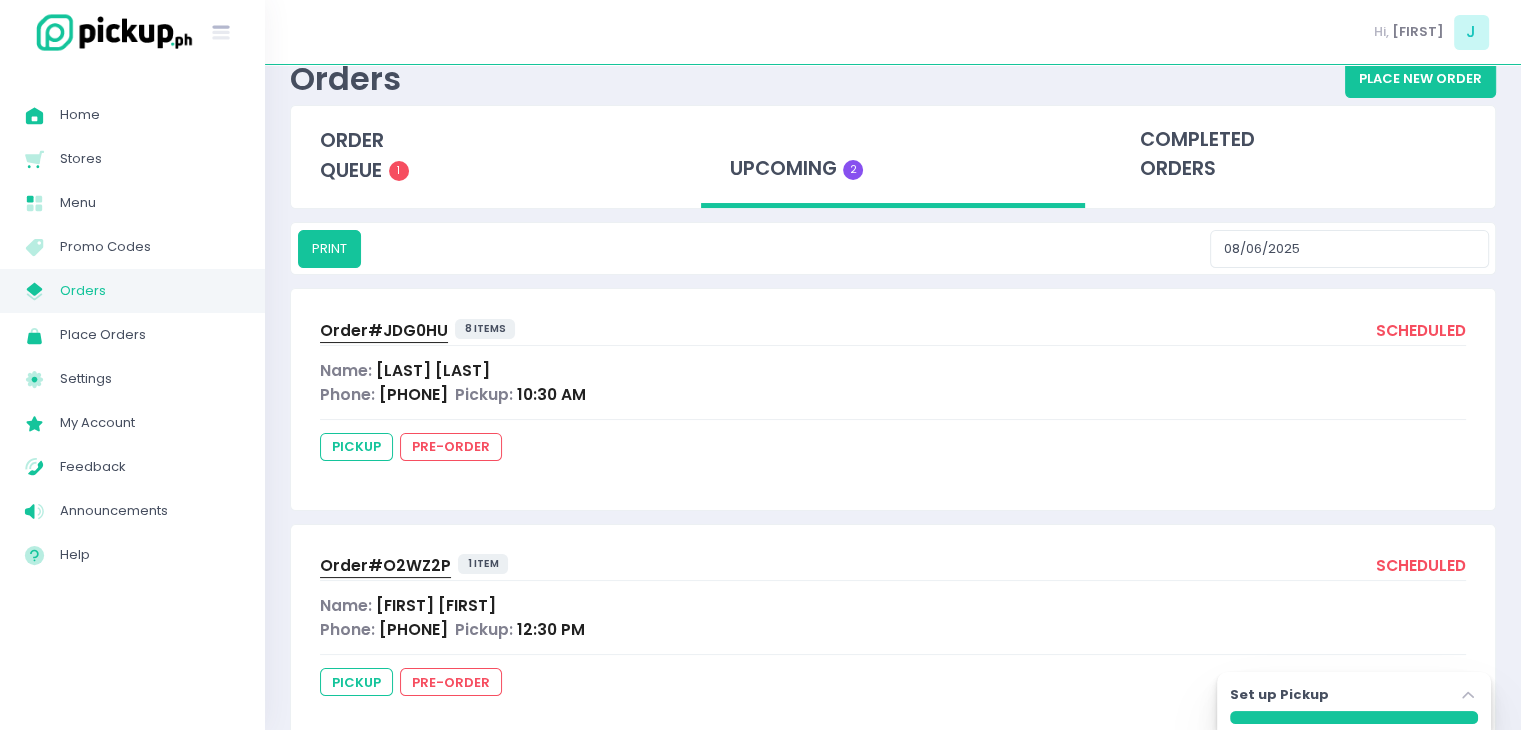 scroll, scrollTop: 113, scrollLeft: 0, axis: vertical 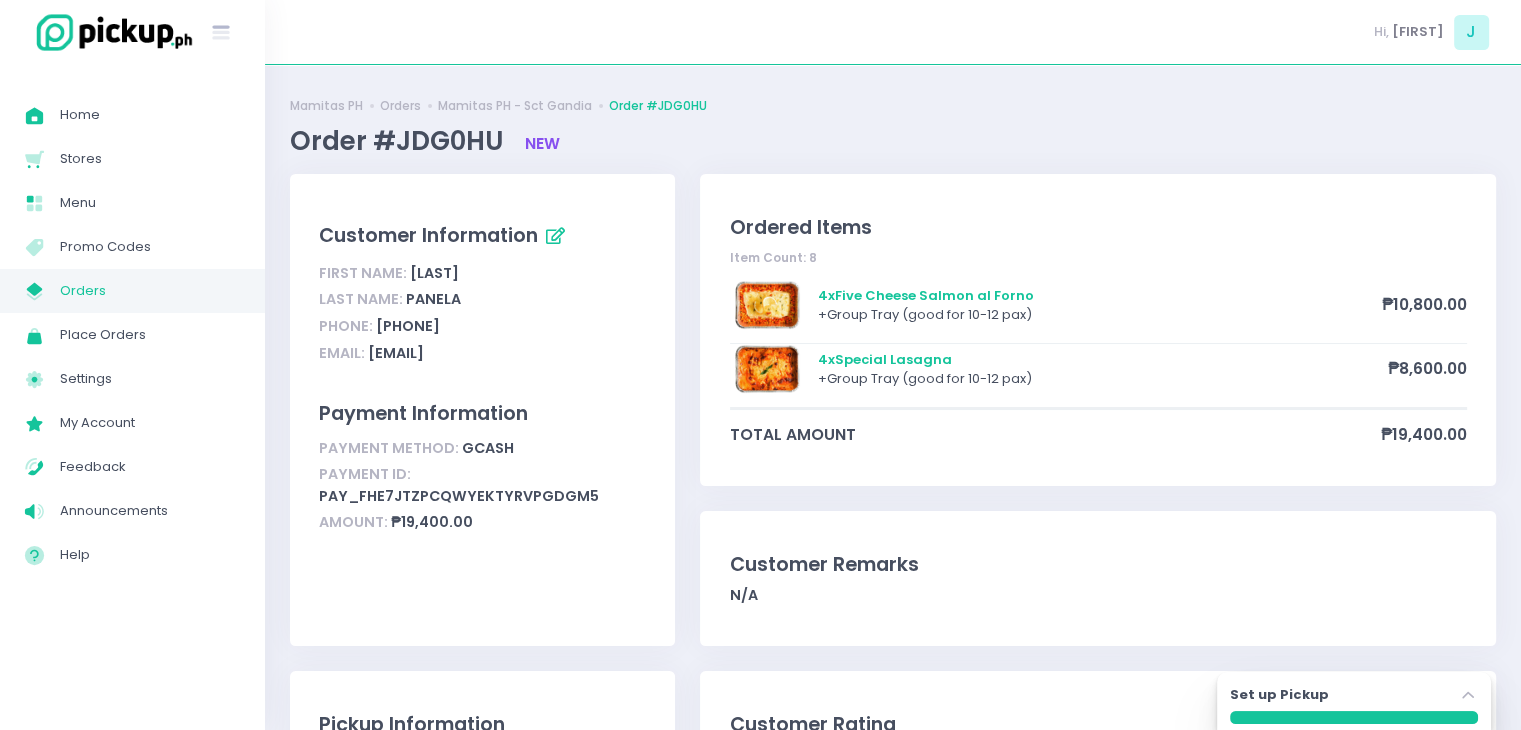 drag, startPoint x: 471, startPoint y: 321, endPoint x: 386, endPoint y: 327, distance: 85.2115 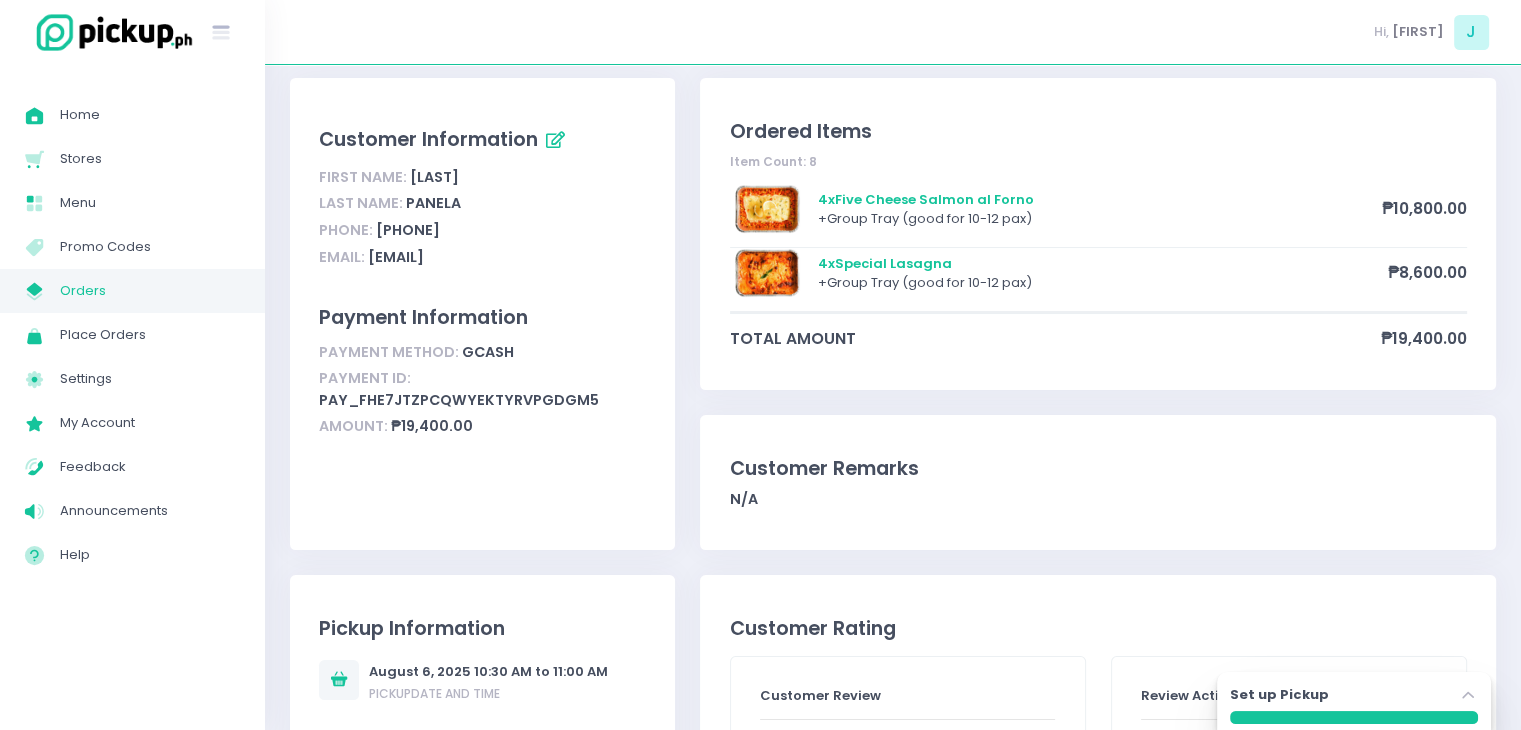scroll, scrollTop: 0, scrollLeft: 0, axis: both 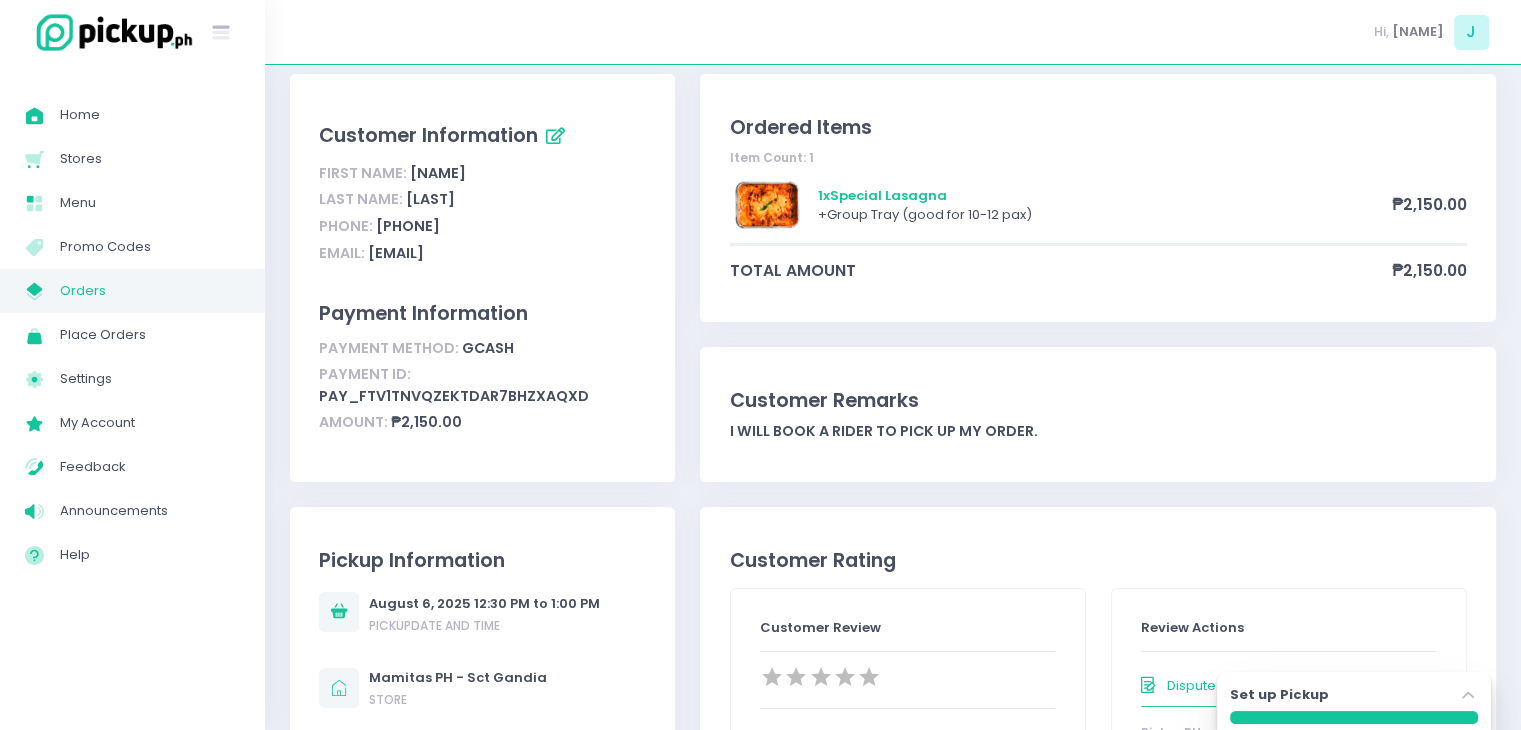 drag, startPoint x: 476, startPoint y: 224, endPoint x: 384, endPoint y: 225, distance: 92.00543 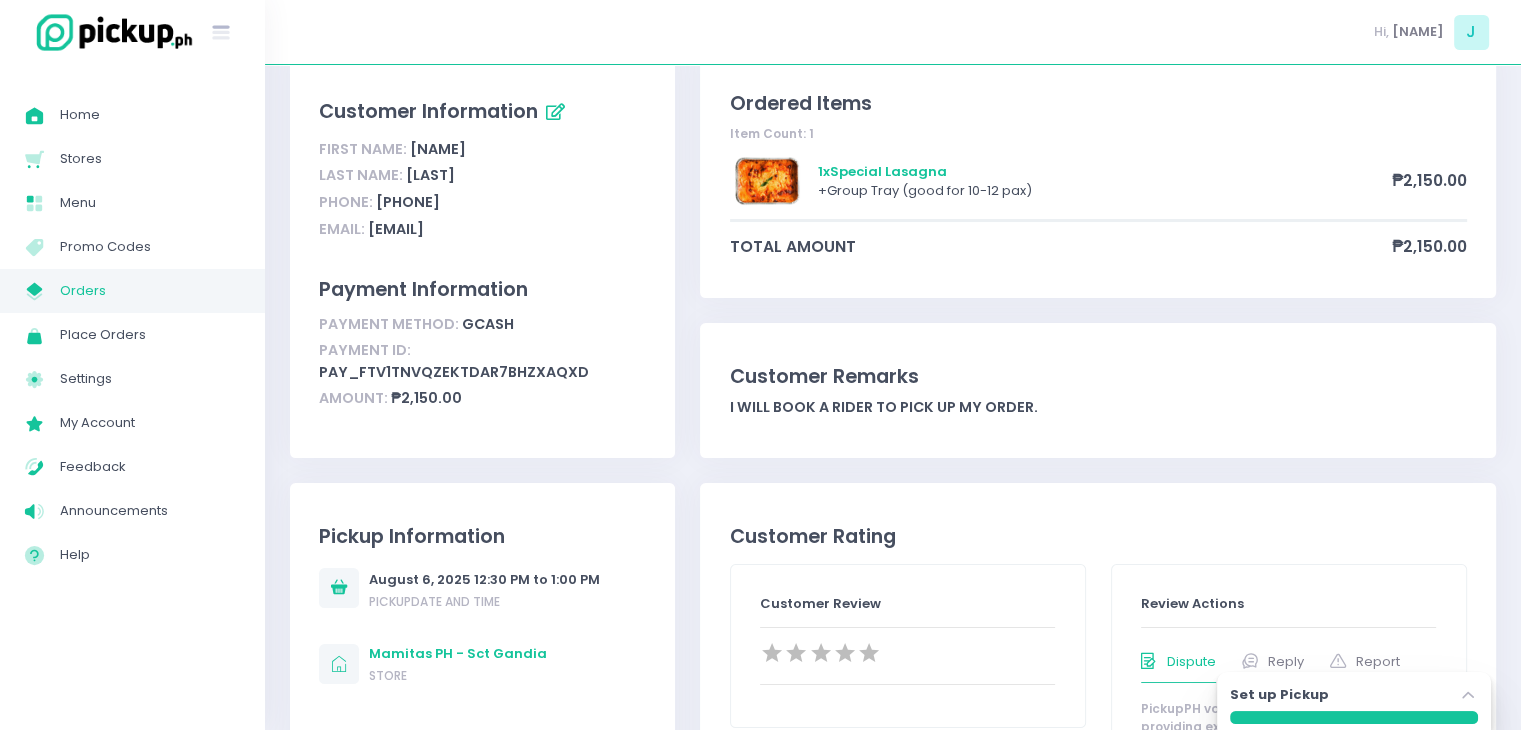 scroll, scrollTop: 0, scrollLeft: 0, axis: both 